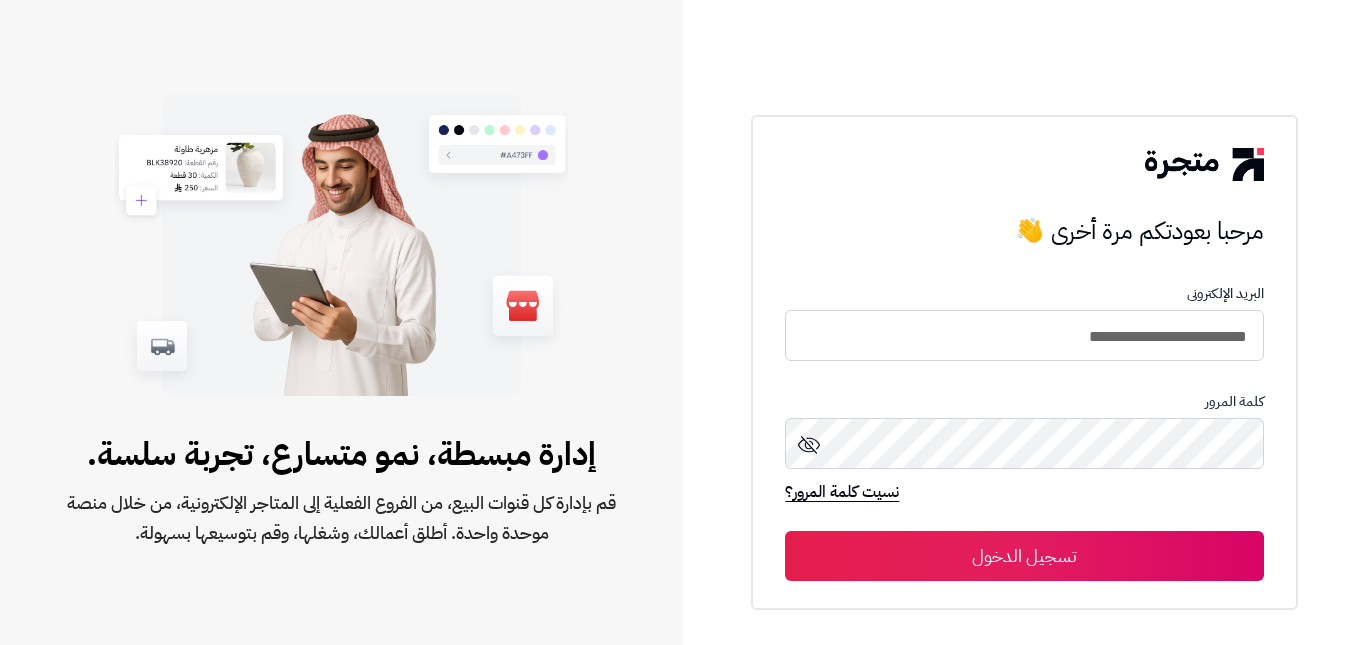 scroll, scrollTop: 0, scrollLeft: 0, axis: both 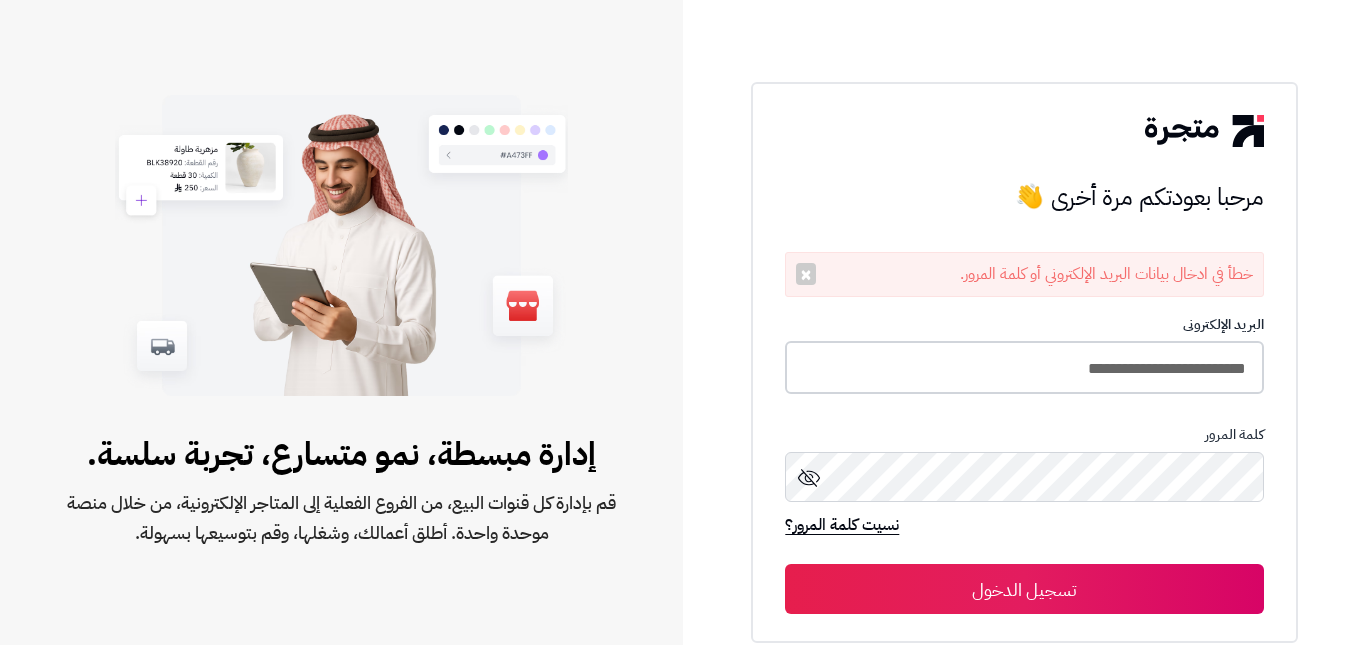 click on "**********" at bounding box center (1024, 367) 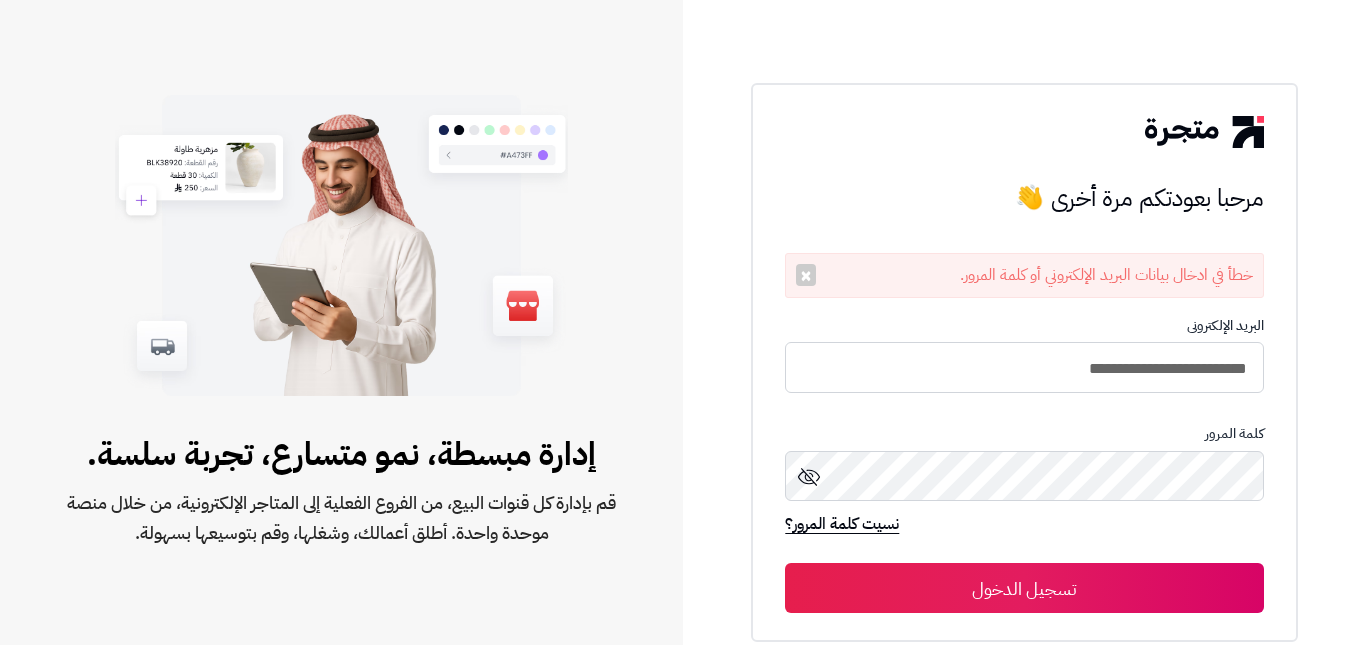 click on "**********" at bounding box center (1024, 465) 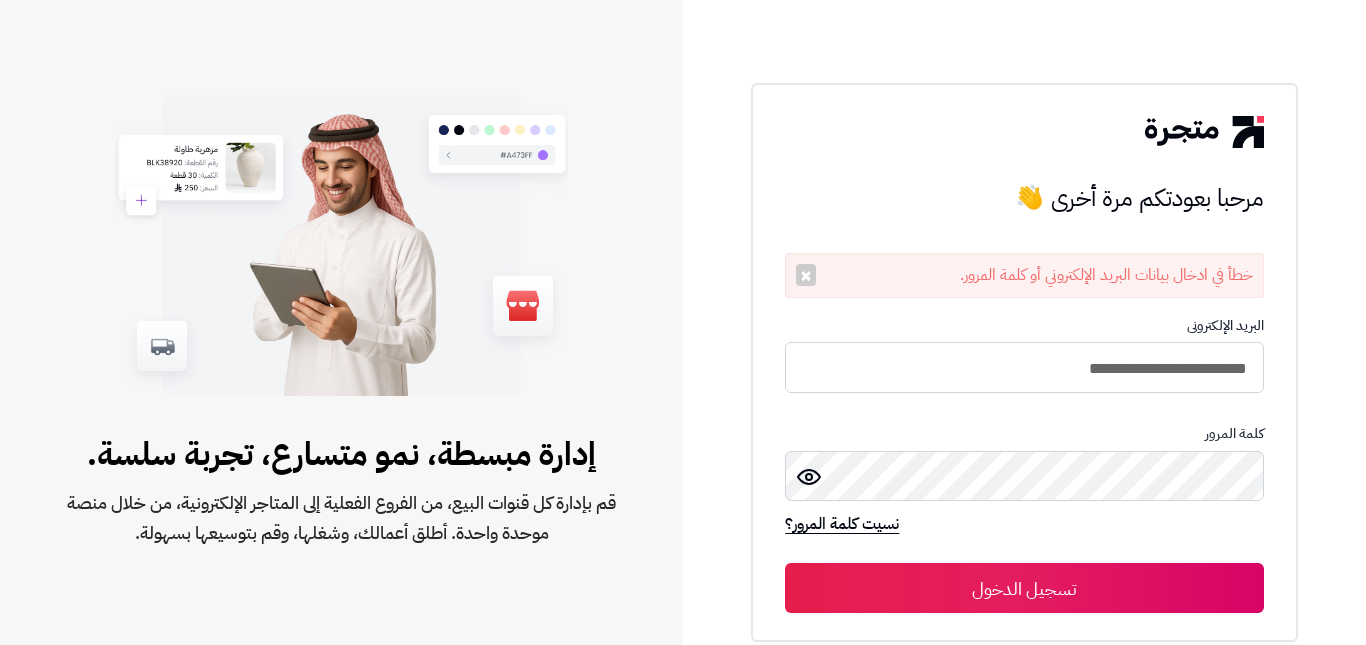 click on "تسجيل الدخول" at bounding box center [1024, 588] 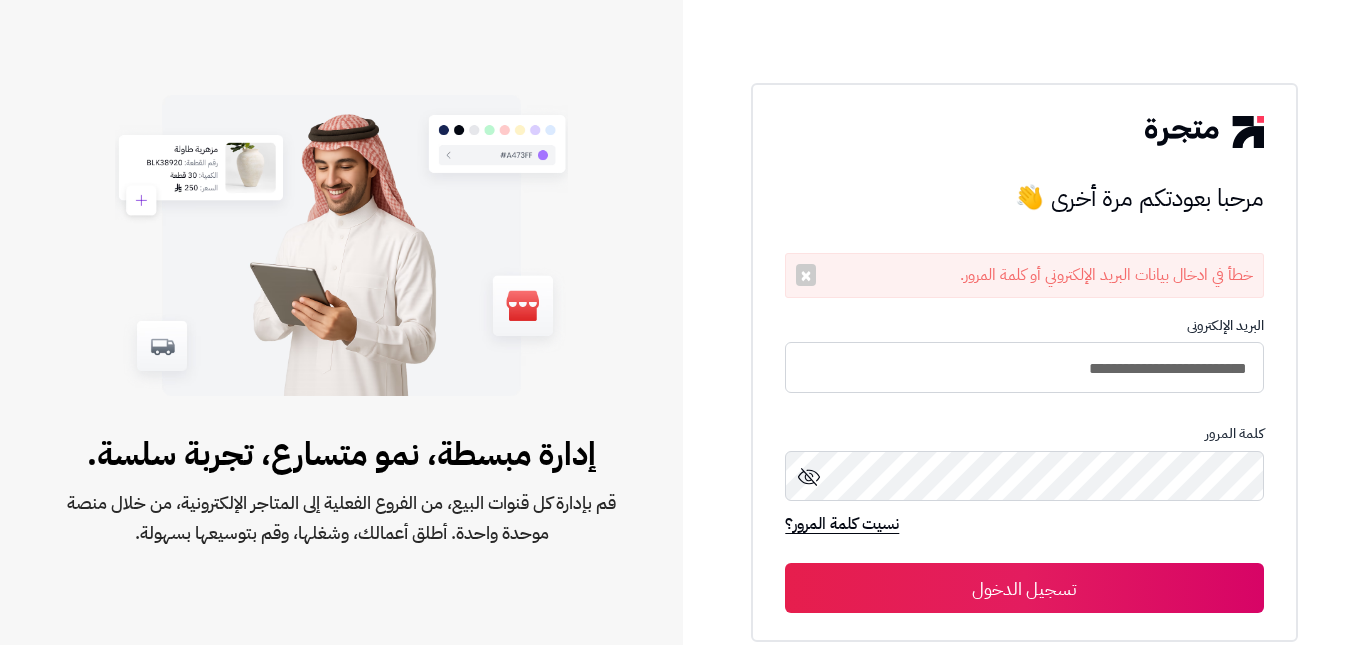 scroll, scrollTop: 0, scrollLeft: 0, axis: both 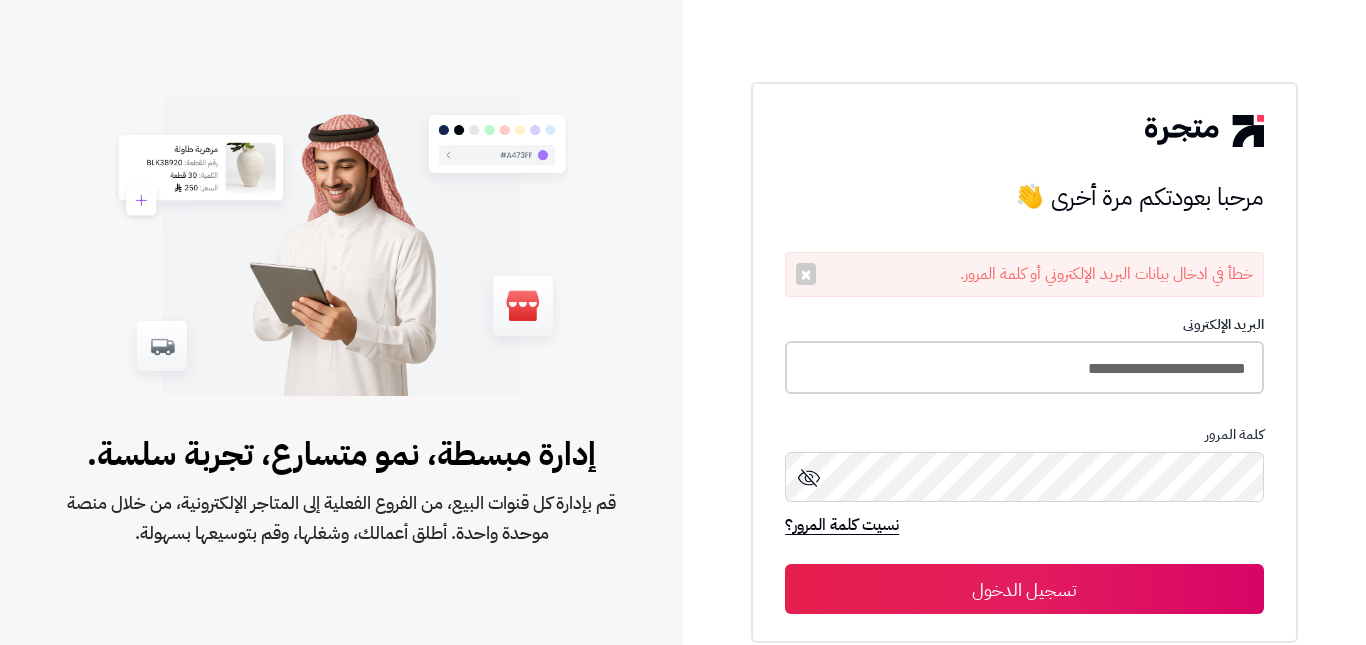 click on "**********" at bounding box center (1024, 367) 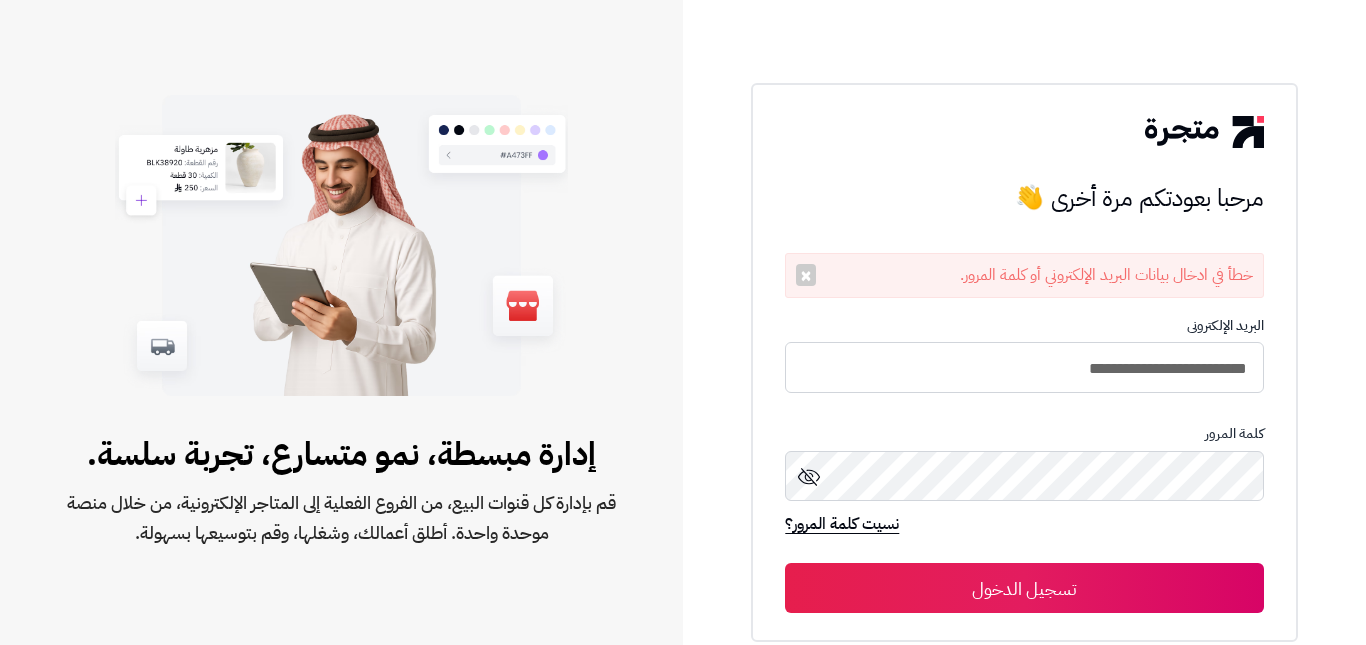scroll, scrollTop: 0, scrollLeft: 0, axis: both 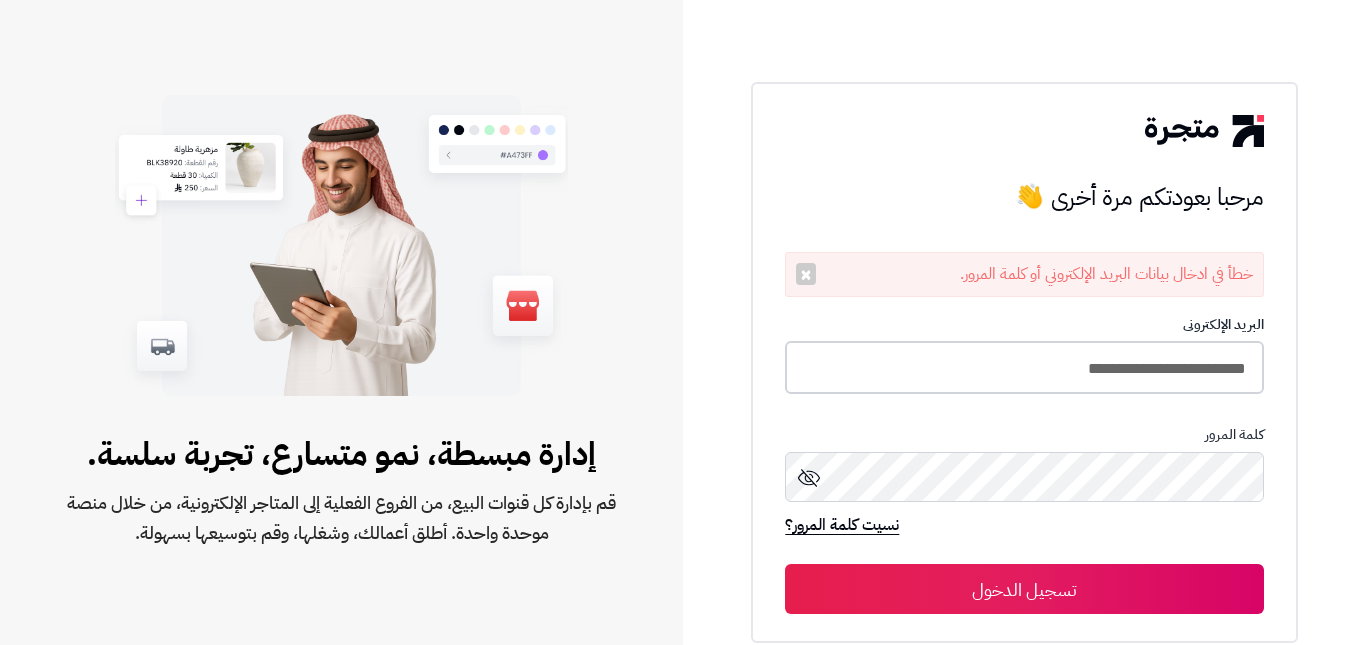 click on "**********" at bounding box center [1024, 367] 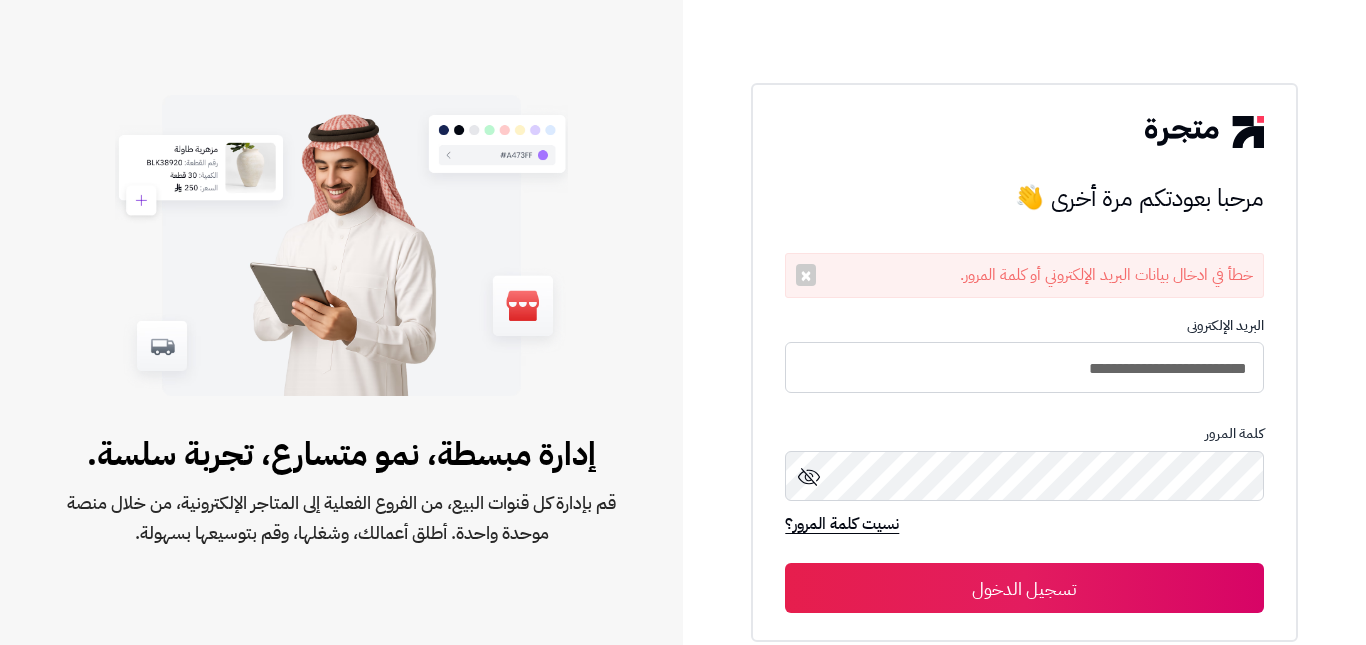 click on "كلمة المرور" at bounding box center [1024, 434] 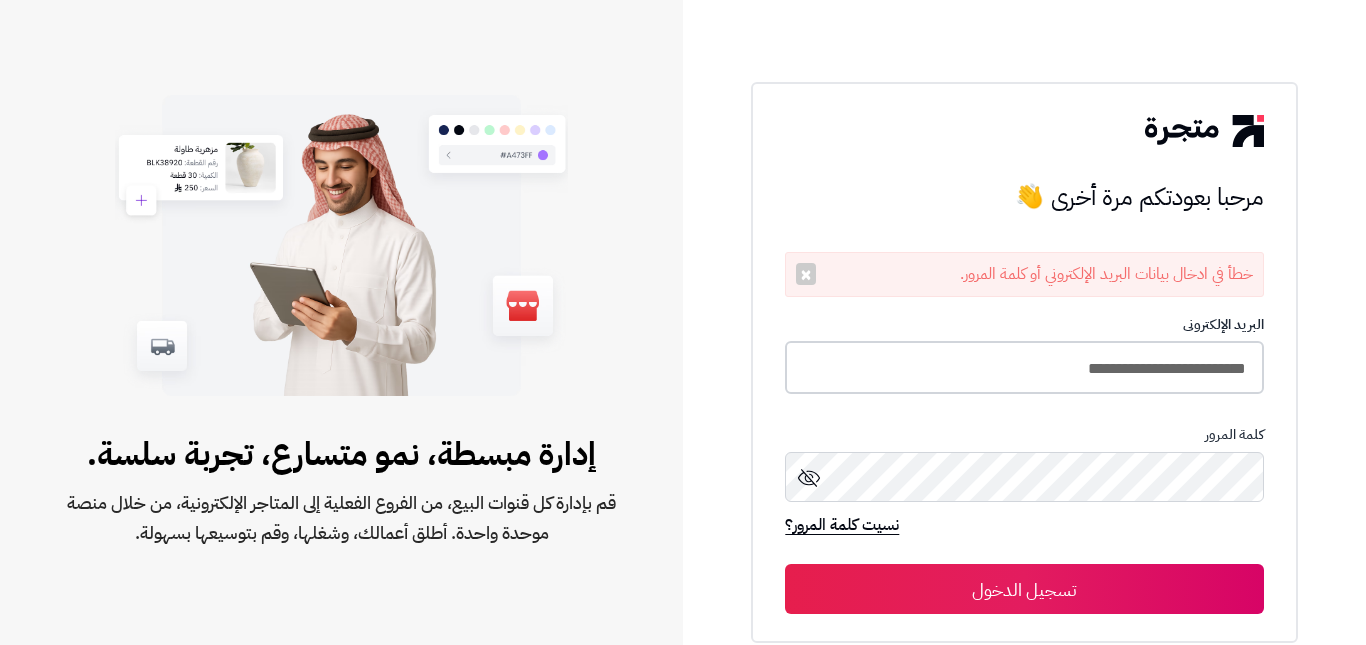 click on "**********" at bounding box center [1024, 367] 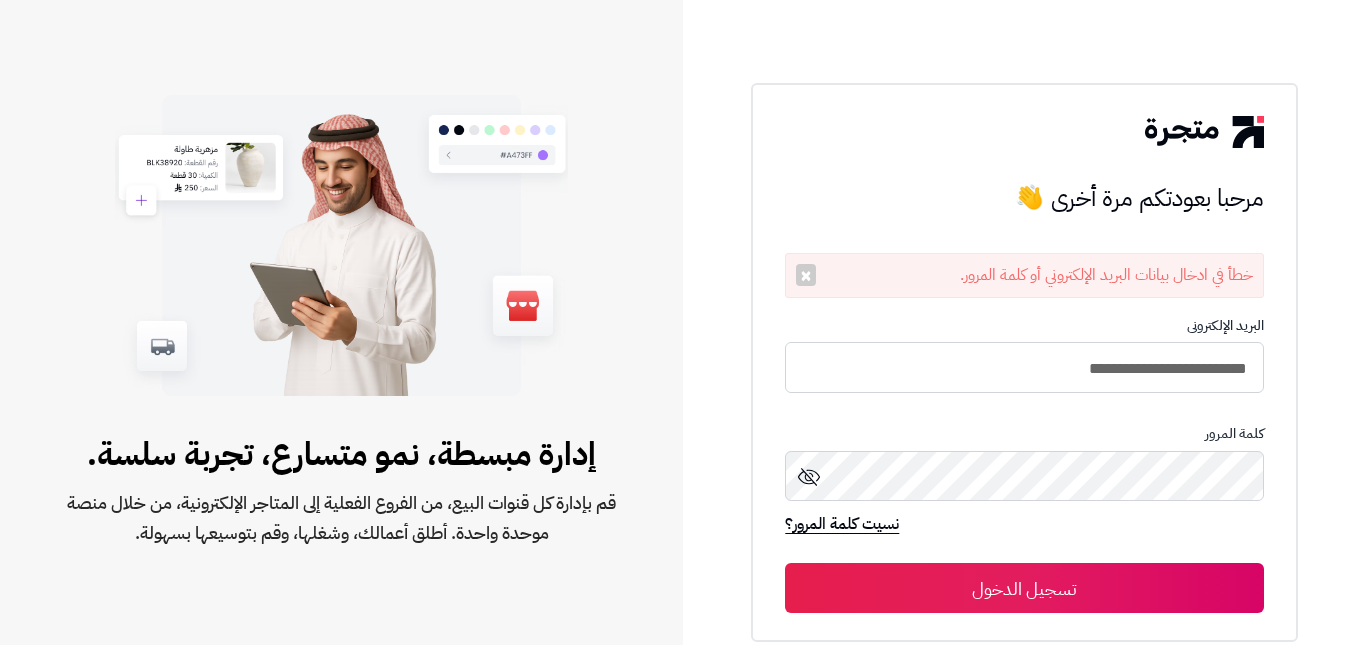 click 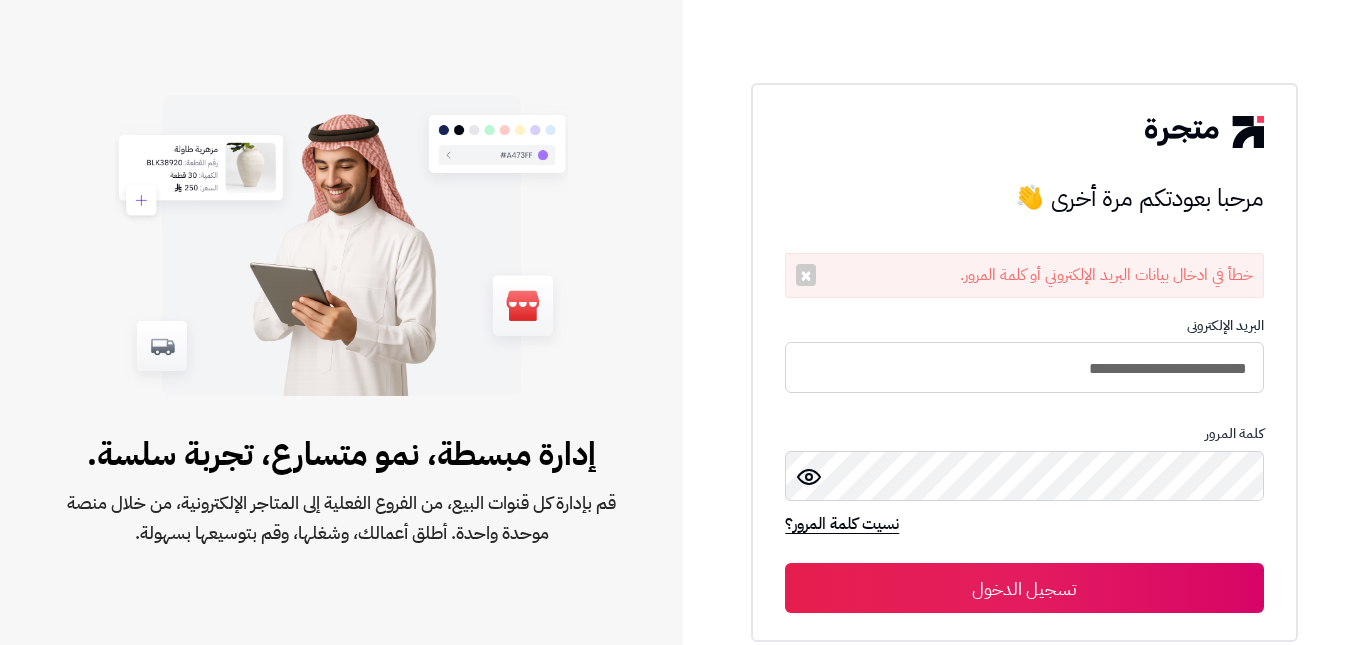 click on "تسجيل الدخول" at bounding box center (1024, 588) 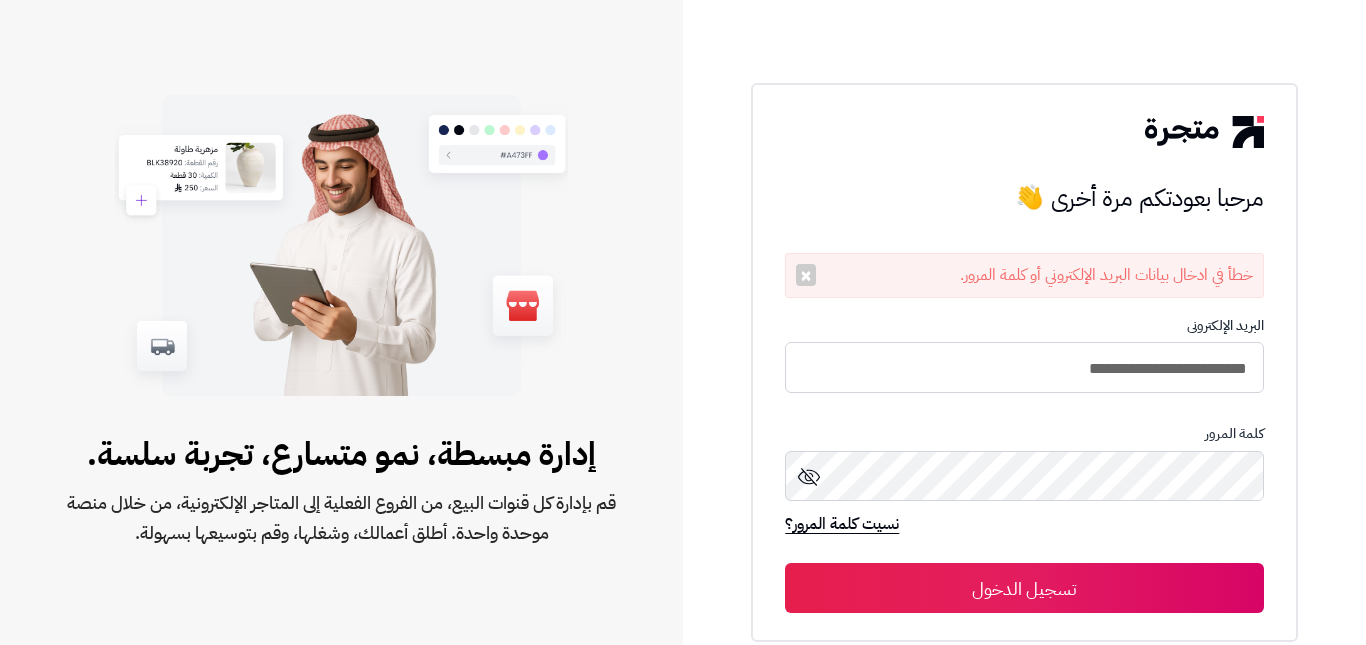 scroll, scrollTop: 0, scrollLeft: 0, axis: both 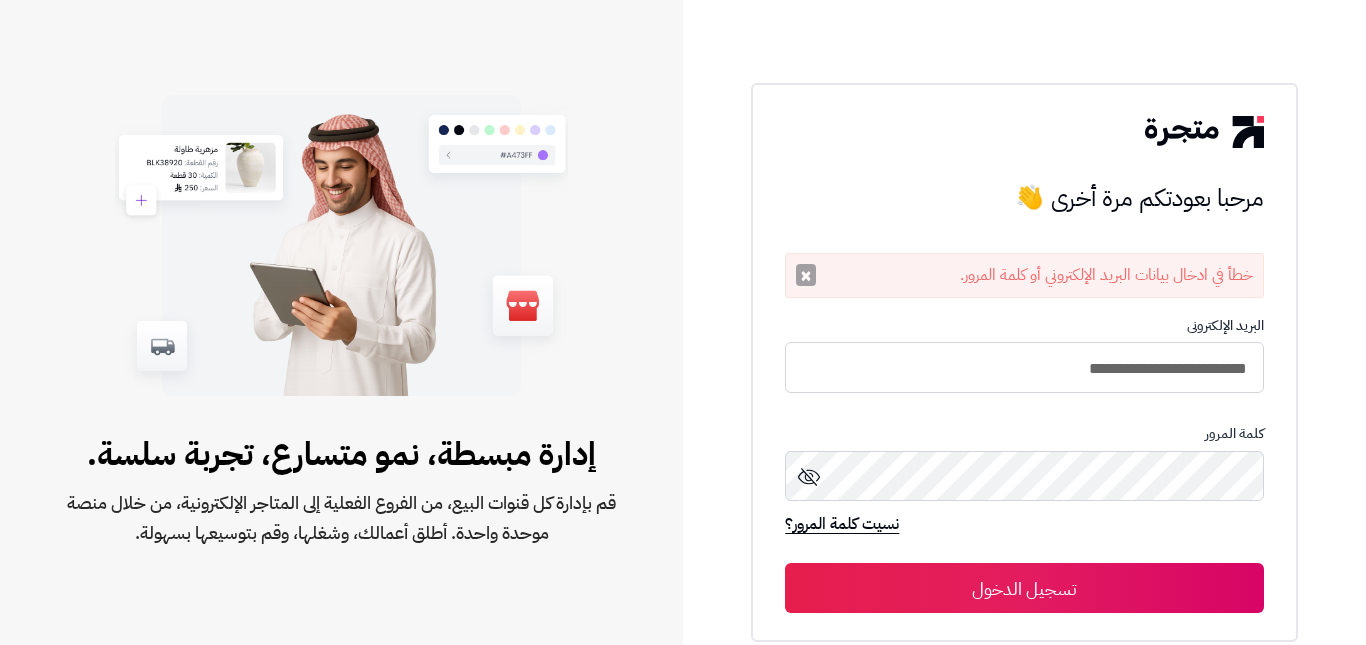click on "×" at bounding box center [806, 275] 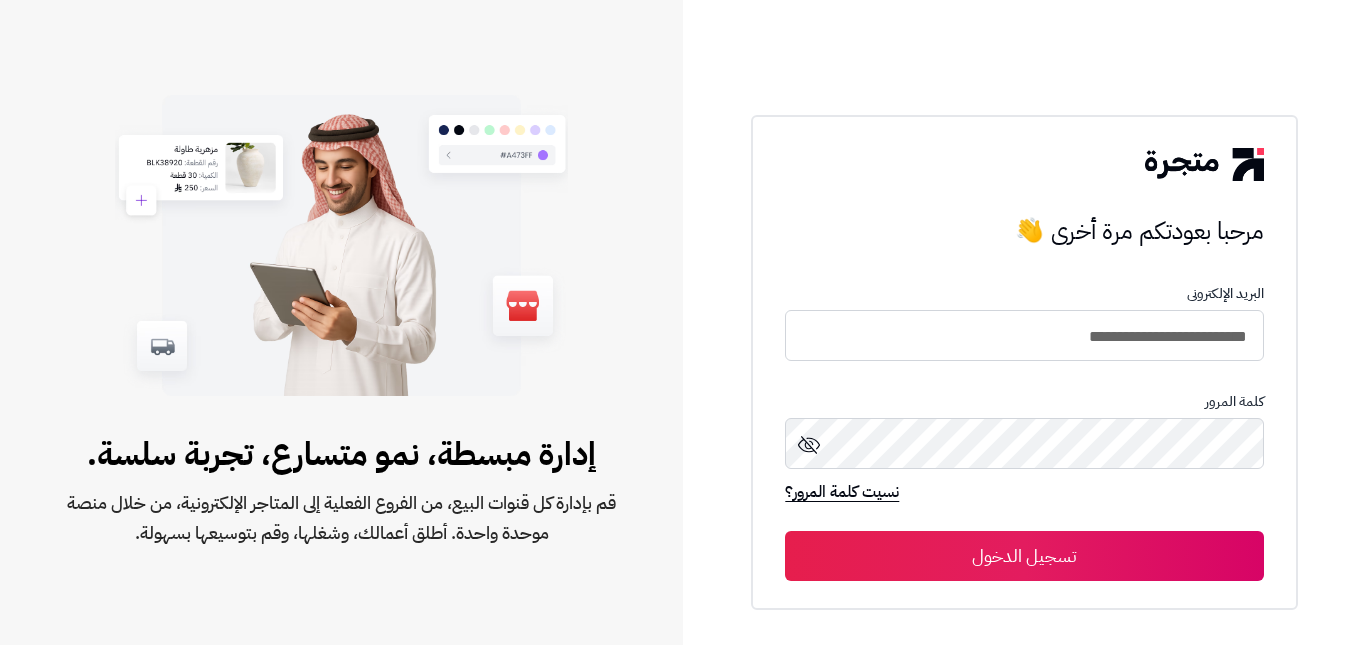 click on "تسجيل الدخول" at bounding box center (1024, 556) 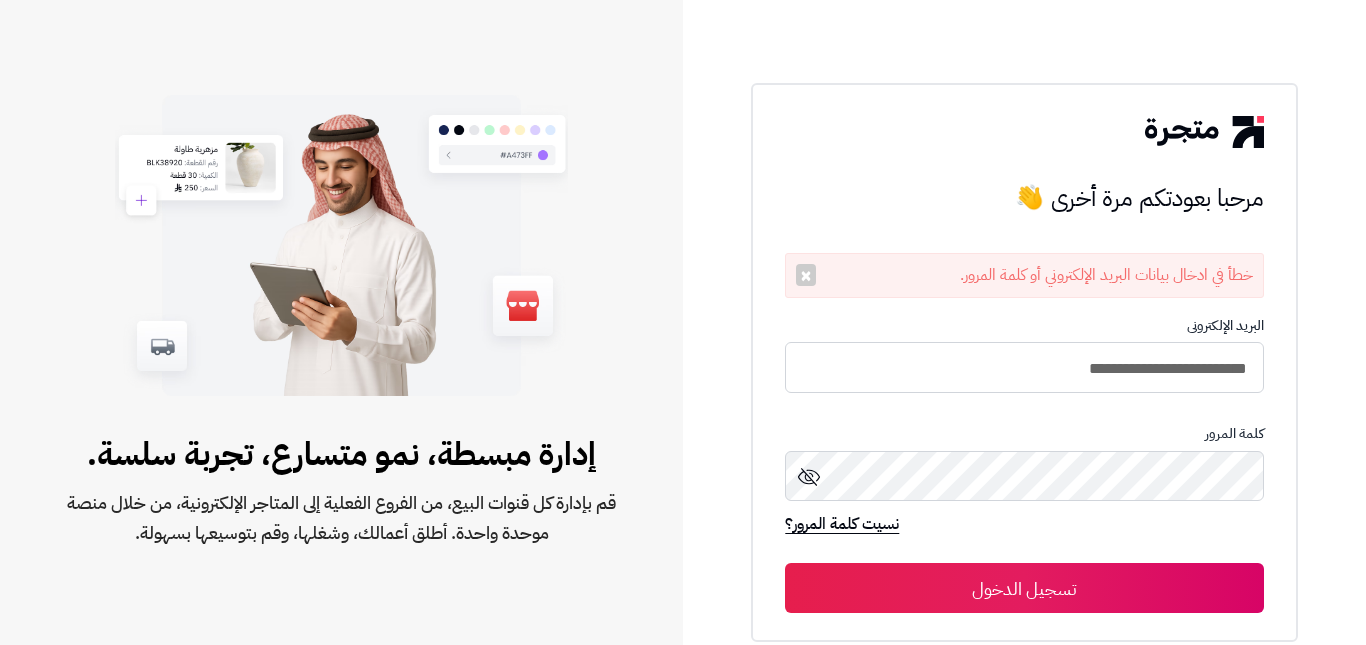 scroll, scrollTop: 0, scrollLeft: 0, axis: both 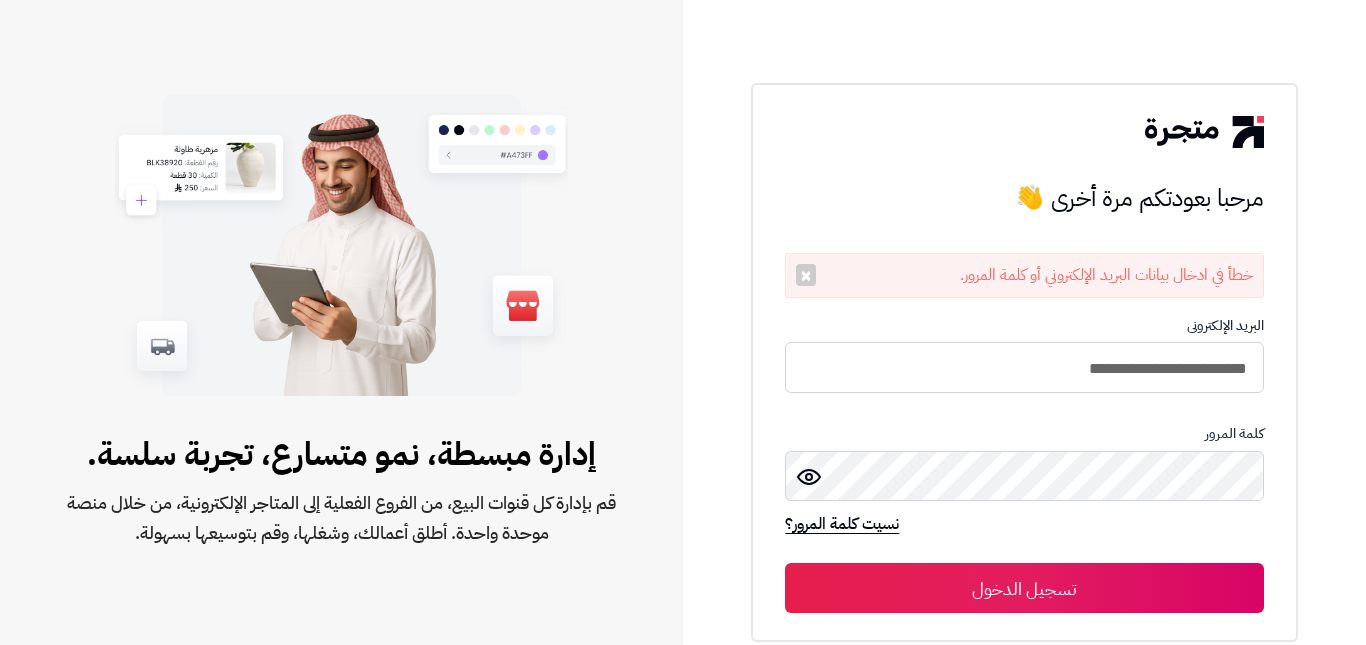 click on "تسجيل الدخول" at bounding box center (1024, 588) 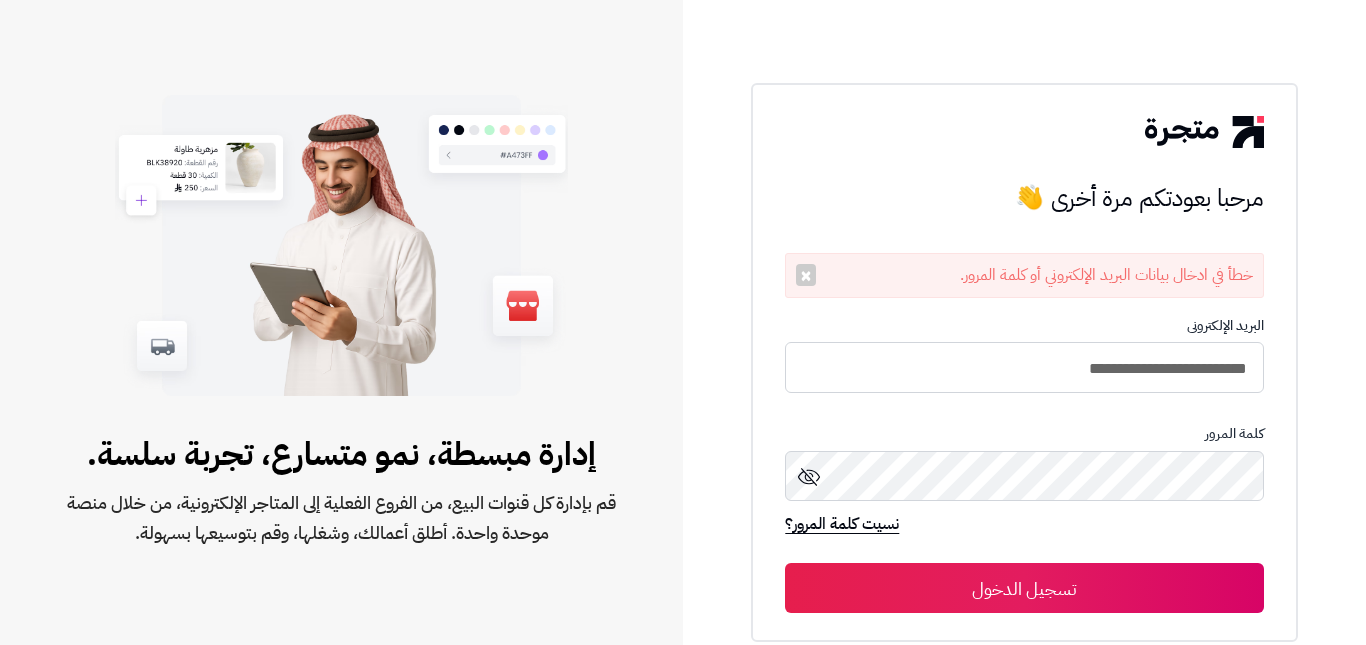 scroll, scrollTop: 0, scrollLeft: 0, axis: both 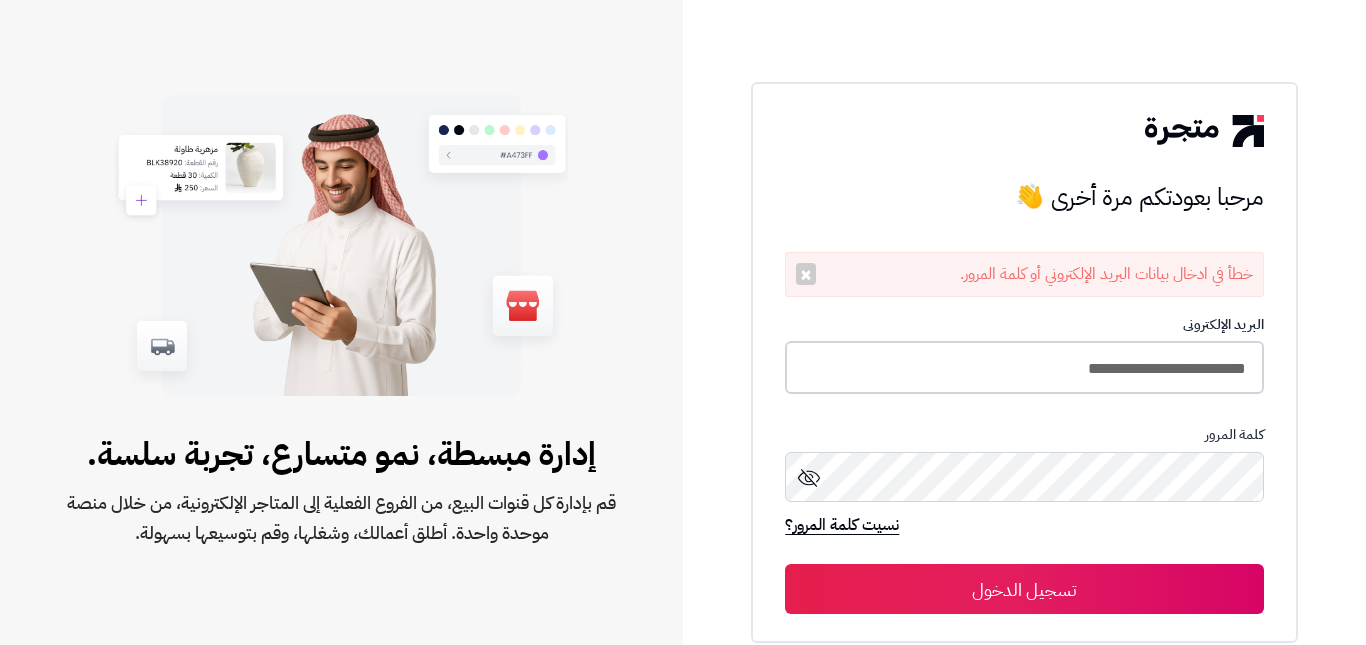 click on "**********" at bounding box center (1024, 367) 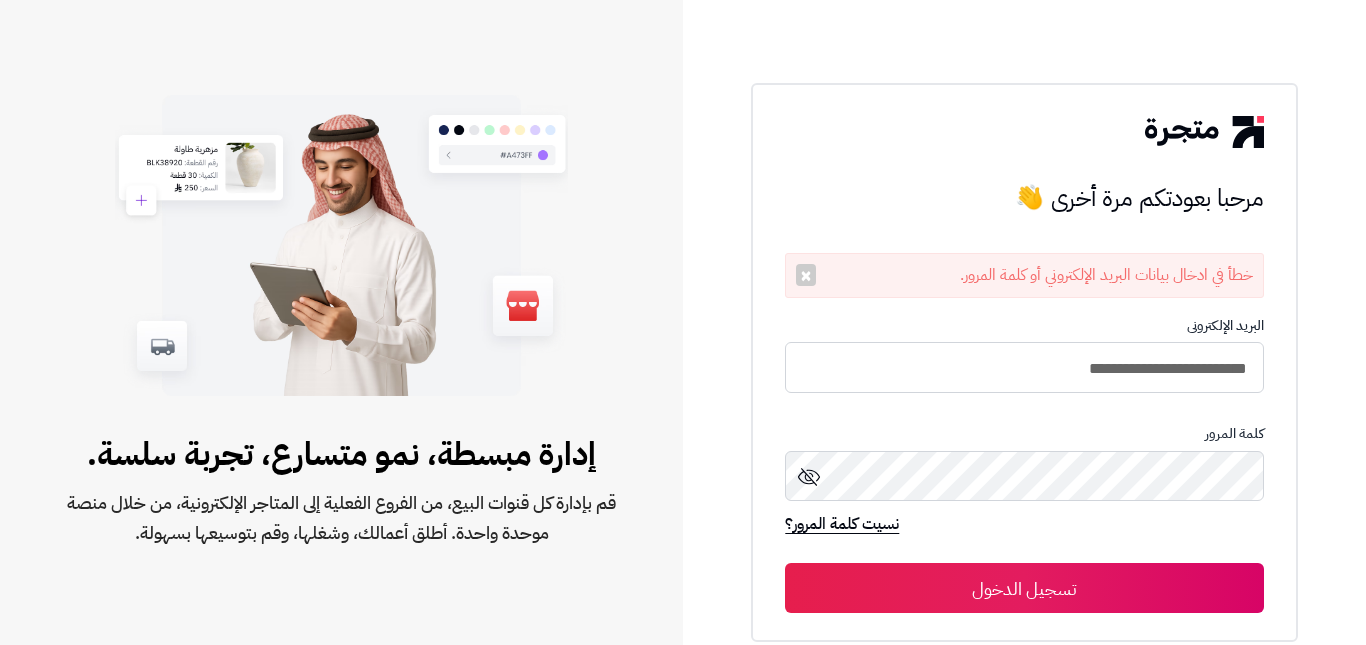 scroll, scrollTop: 0, scrollLeft: 0, axis: both 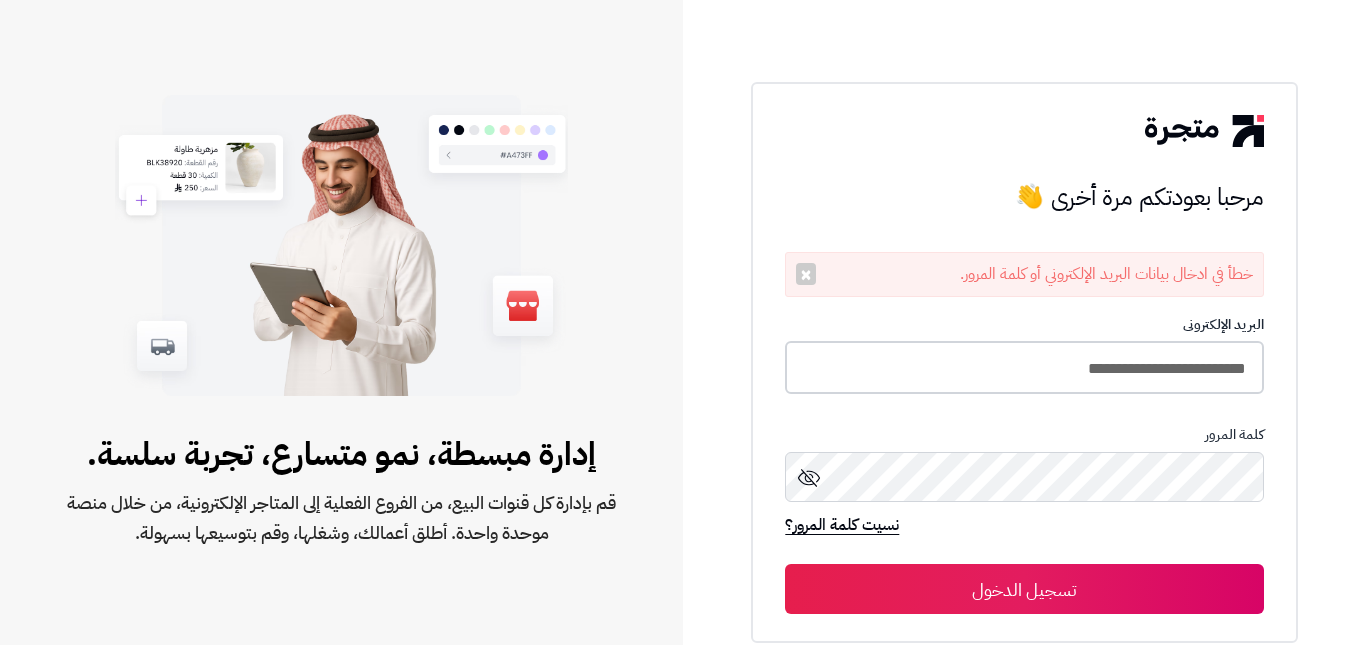click on "**********" at bounding box center [1024, 367] 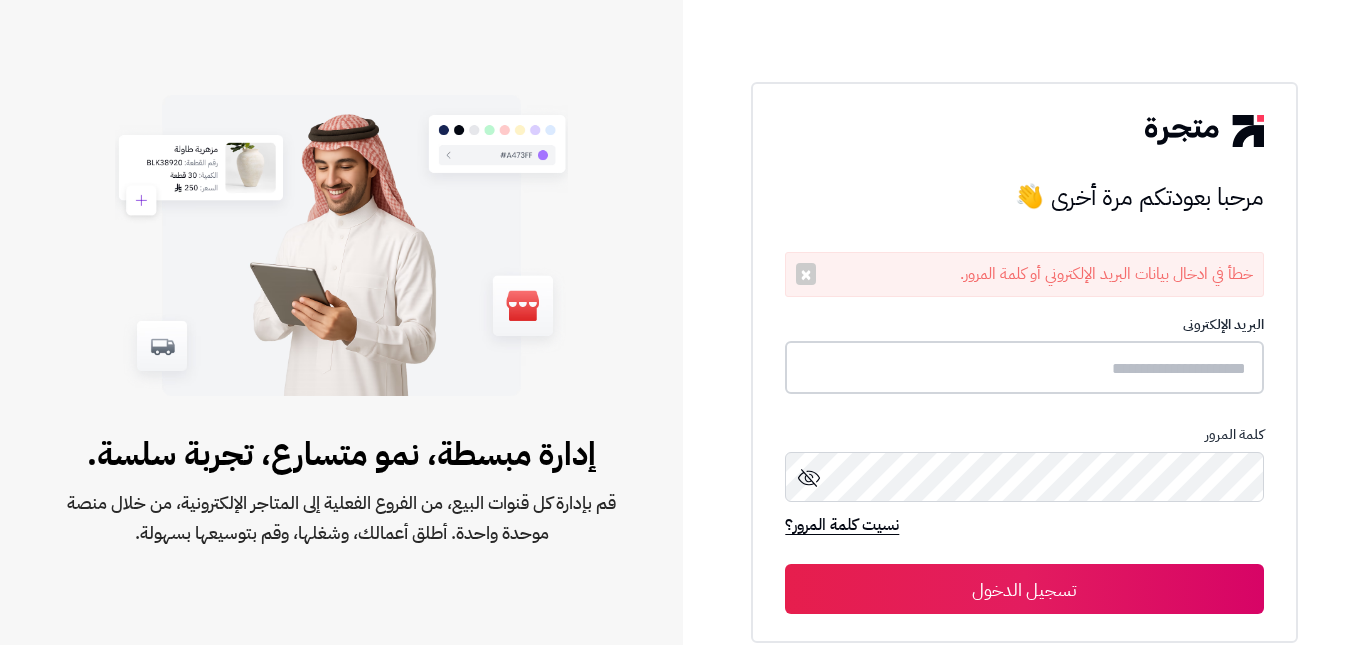 type 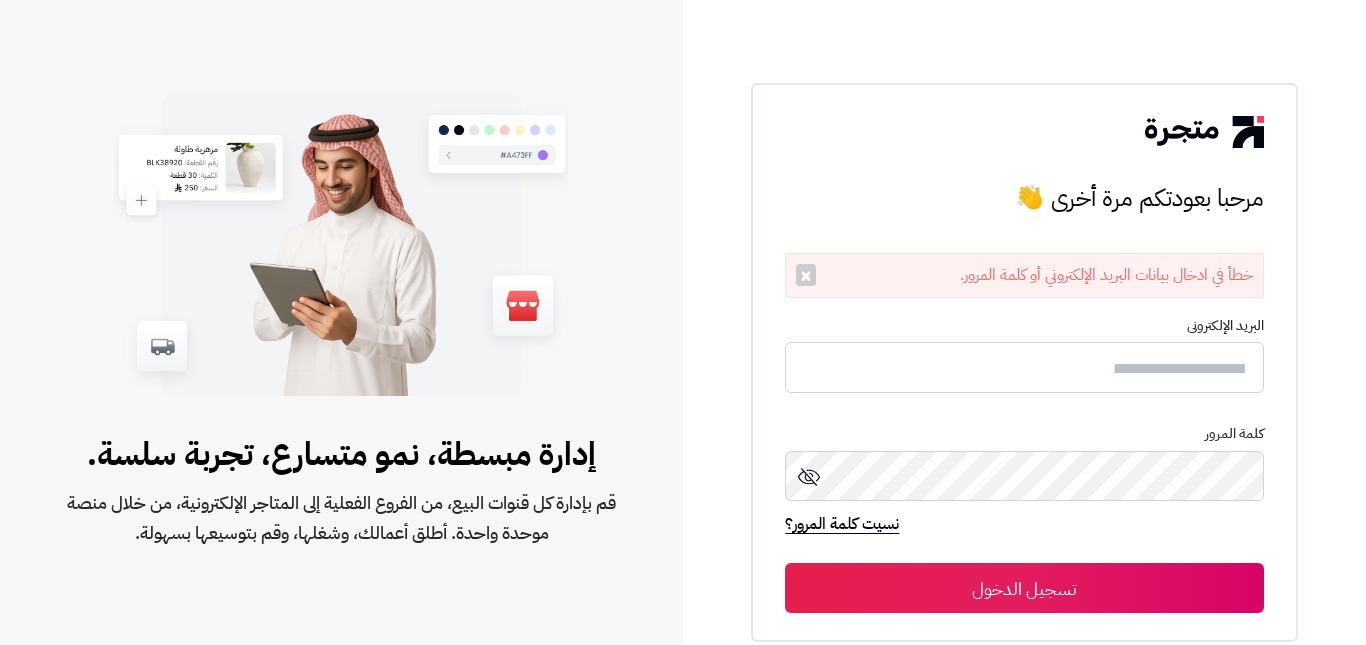 click on "إدارة مبسطة، نمو متسارع، تجربة سلسة." at bounding box center (341, 454) 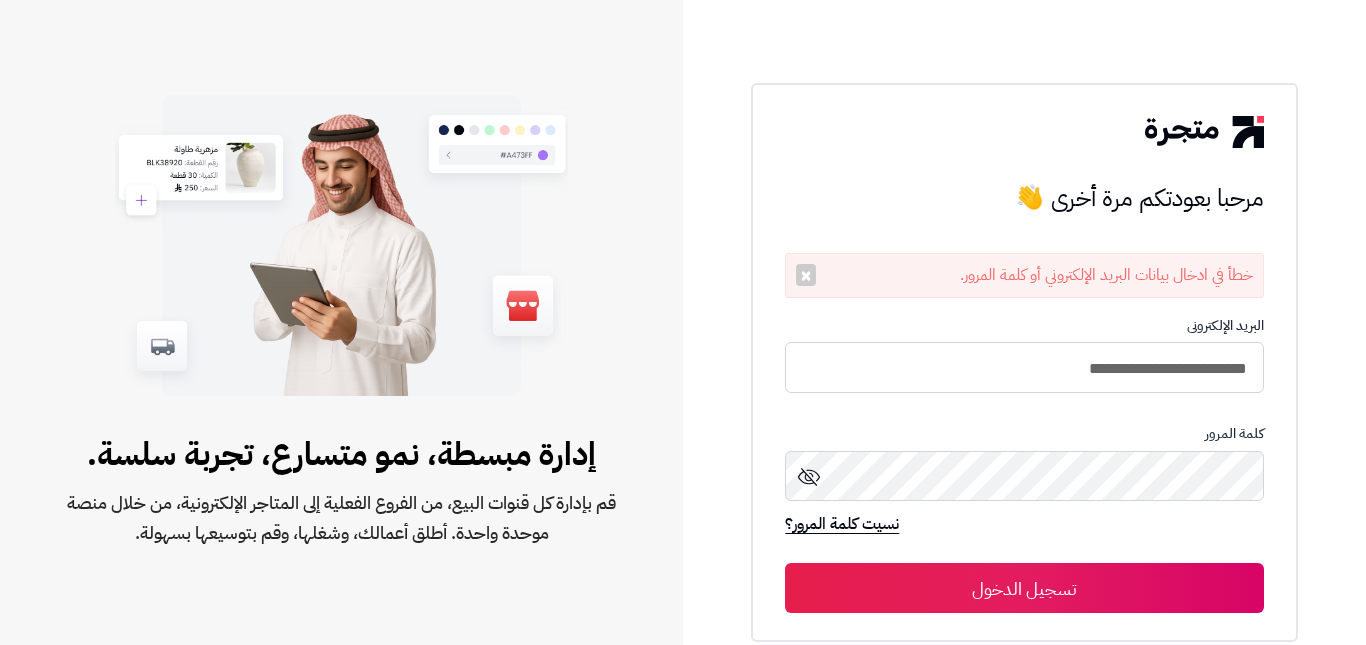 scroll, scrollTop: 0, scrollLeft: 0, axis: both 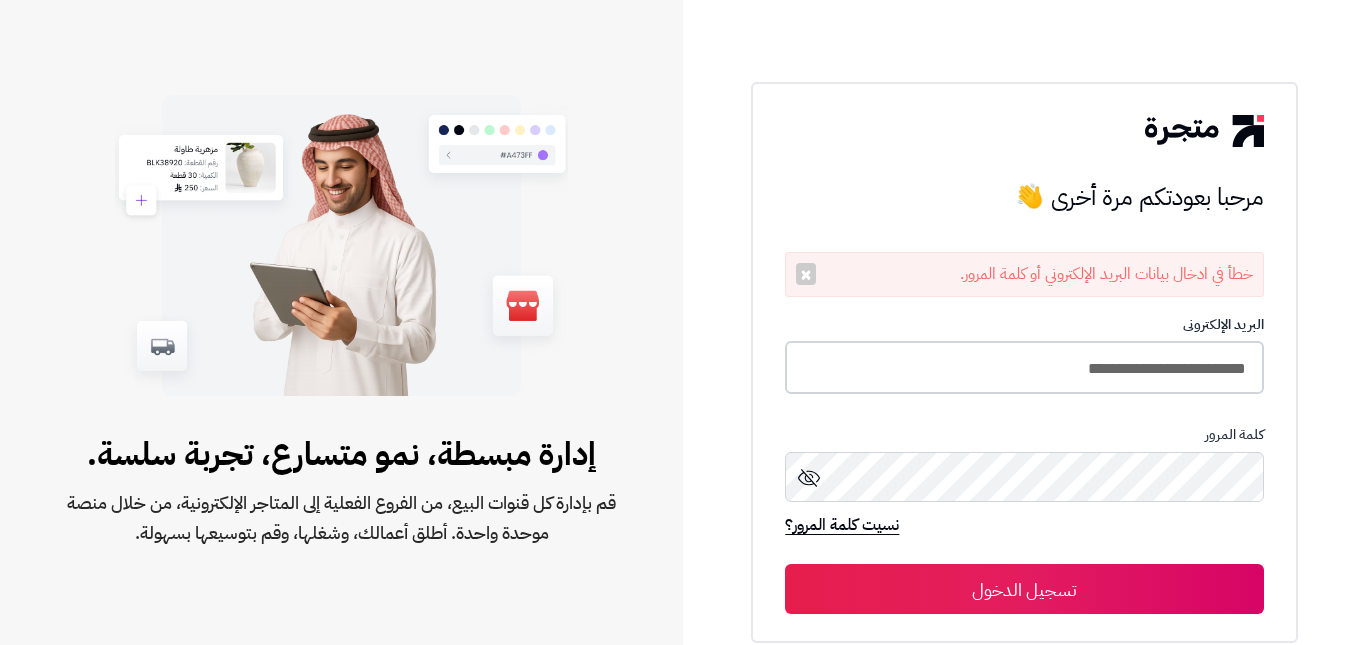 drag, startPoint x: 0, startPoint y: 0, endPoint x: 969, endPoint y: 372, distance: 1037.9523 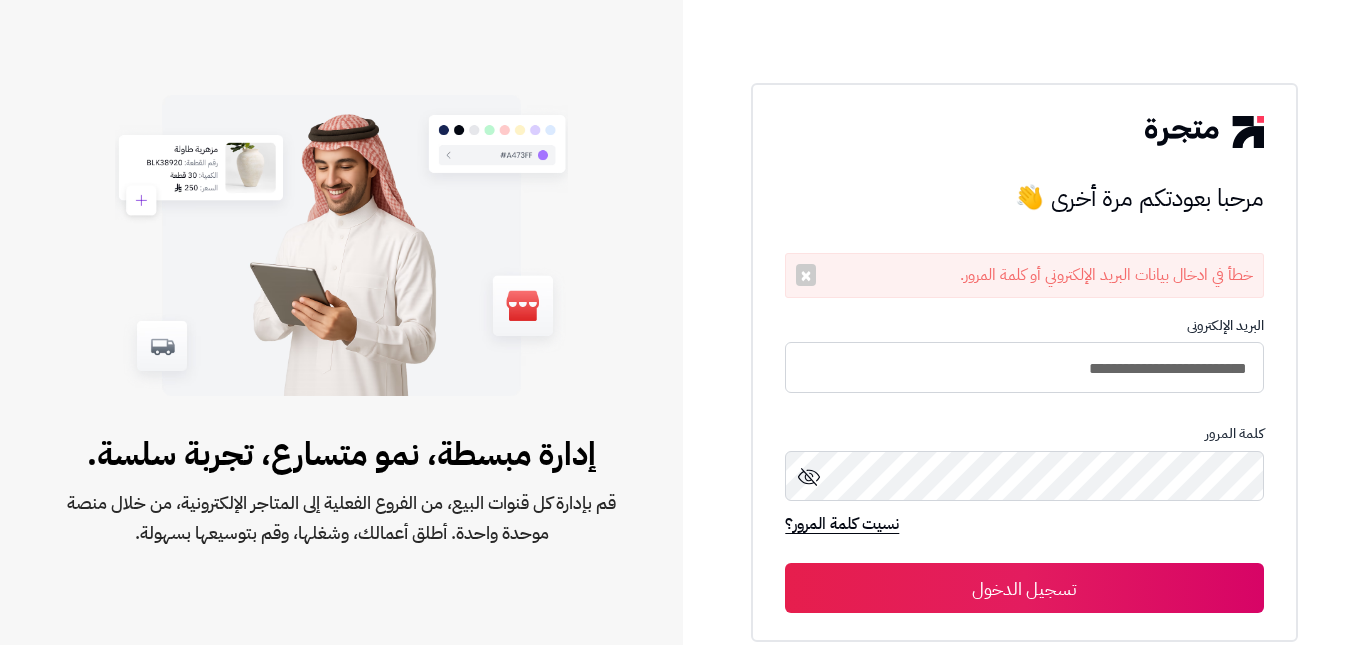 click on "تسجيل الدخول" at bounding box center [1024, 588] 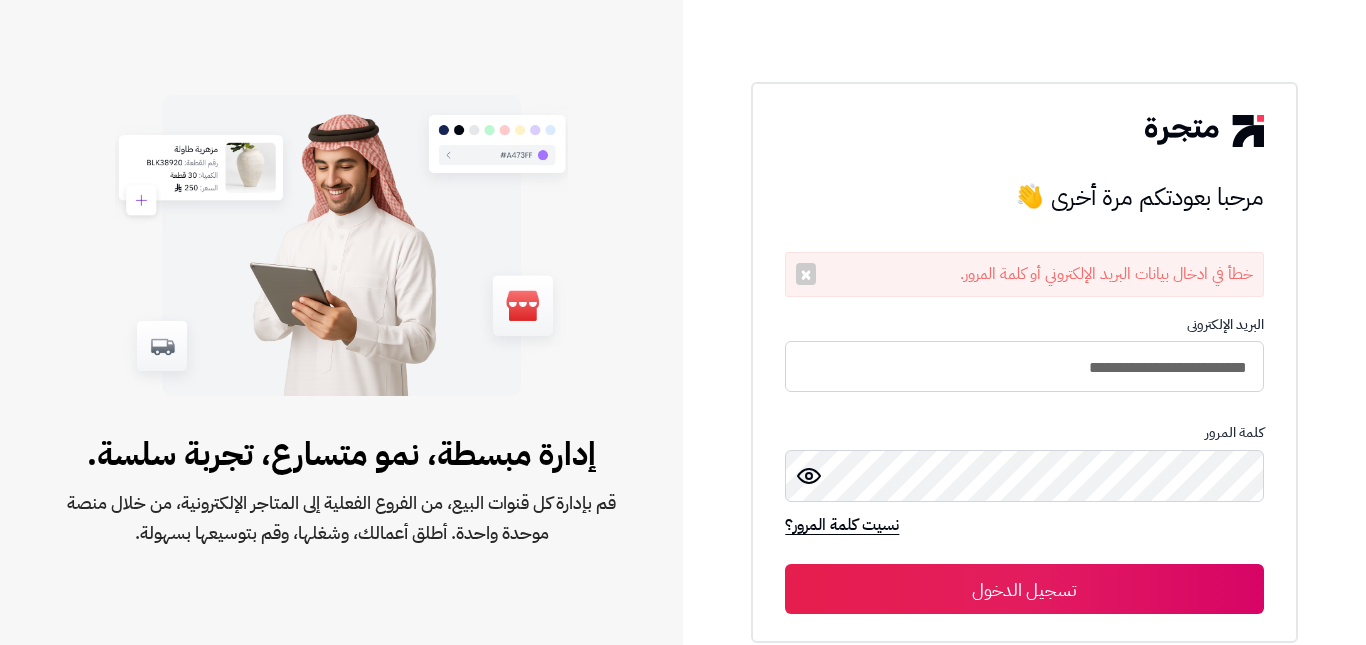 click on "تسجيل الدخول" at bounding box center [1024, 589] 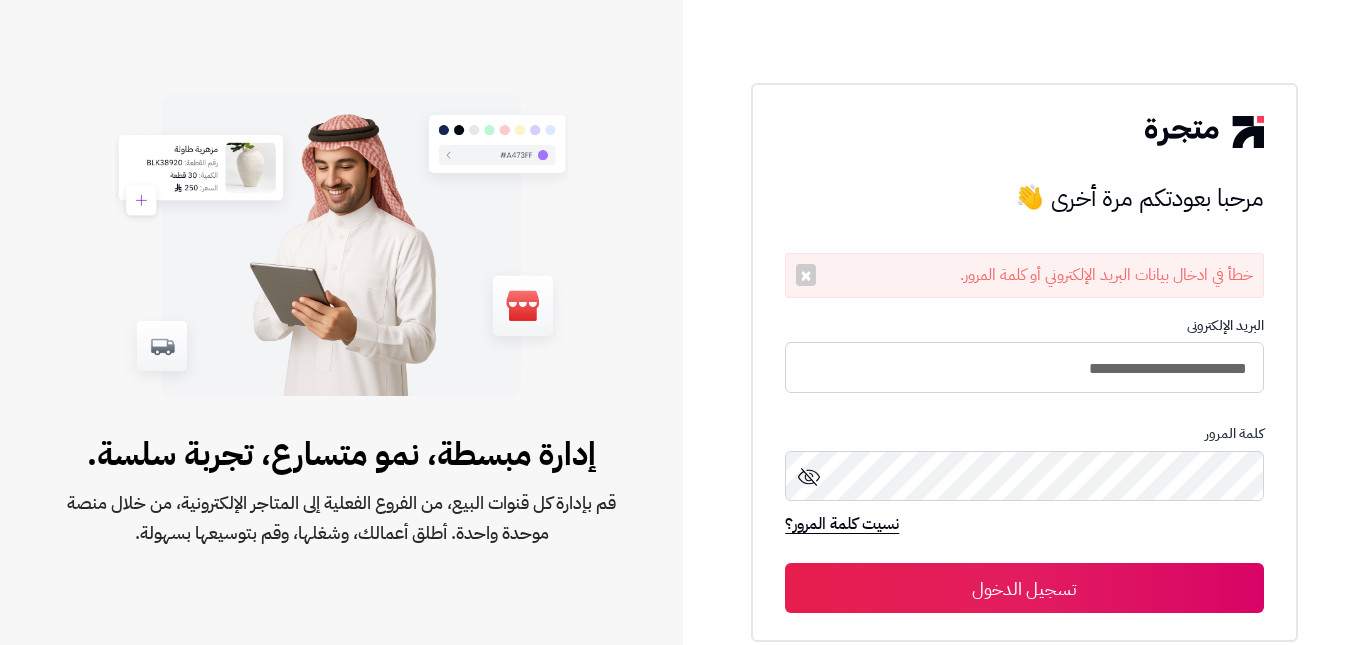 scroll, scrollTop: 0, scrollLeft: 0, axis: both 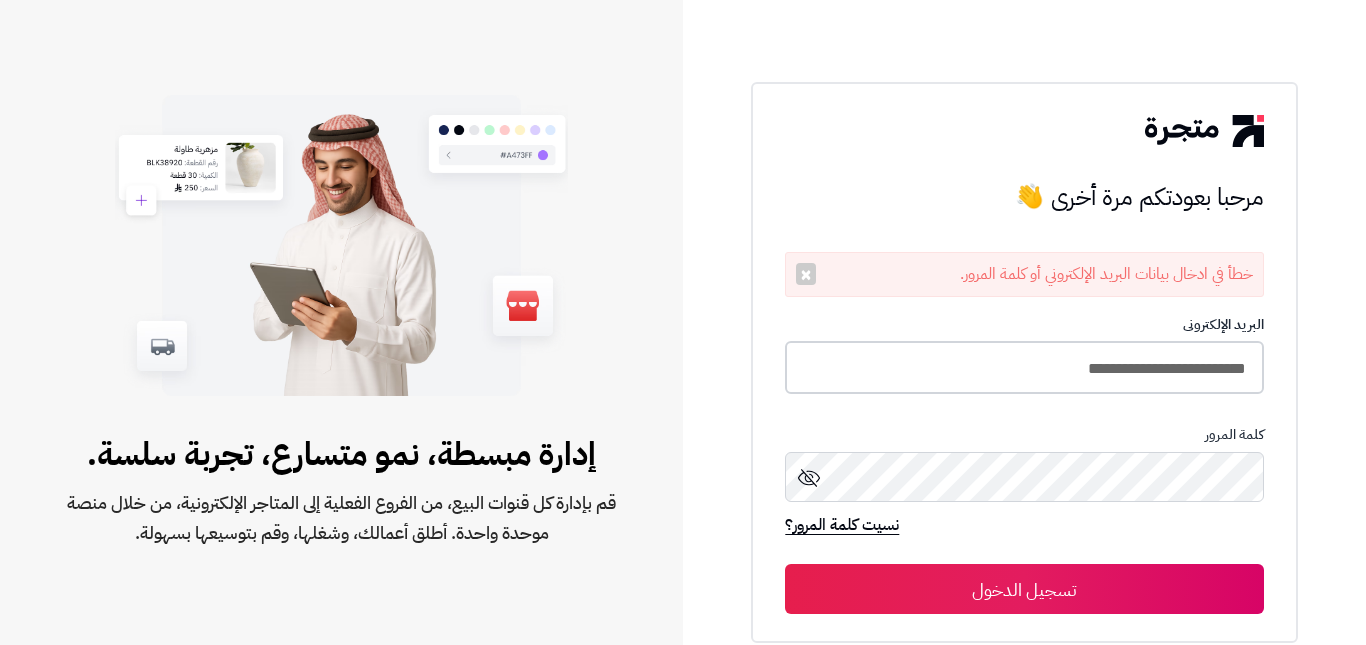 click on "**********" at bounding box center (1024, 367) 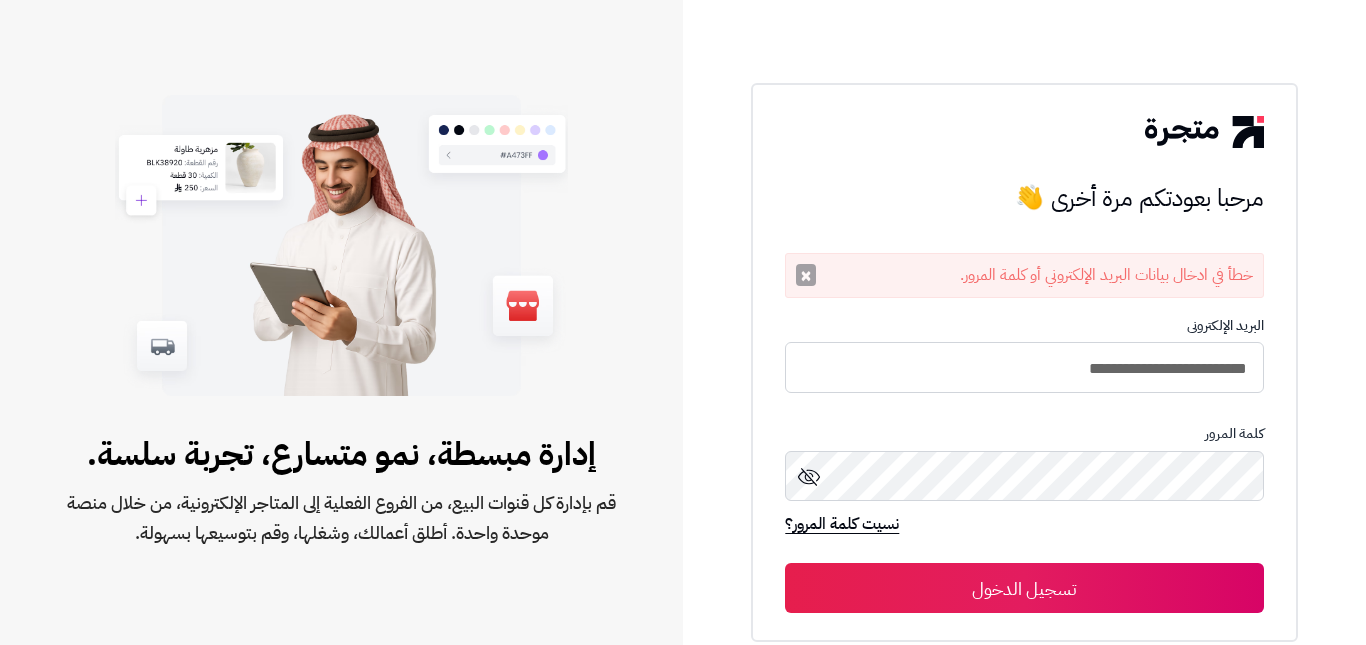 click on "×" at bounding box center (806, 275) 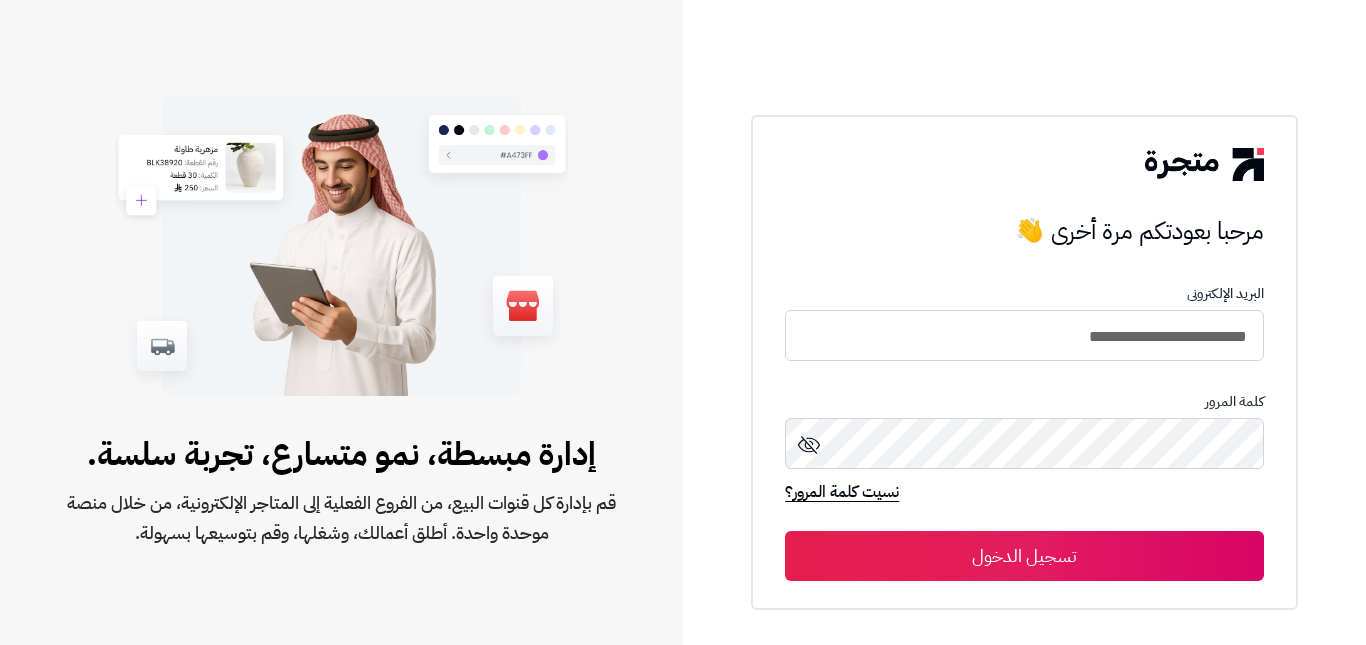 click on "تسجيل الدخول" at bounding box center [1024, 556] 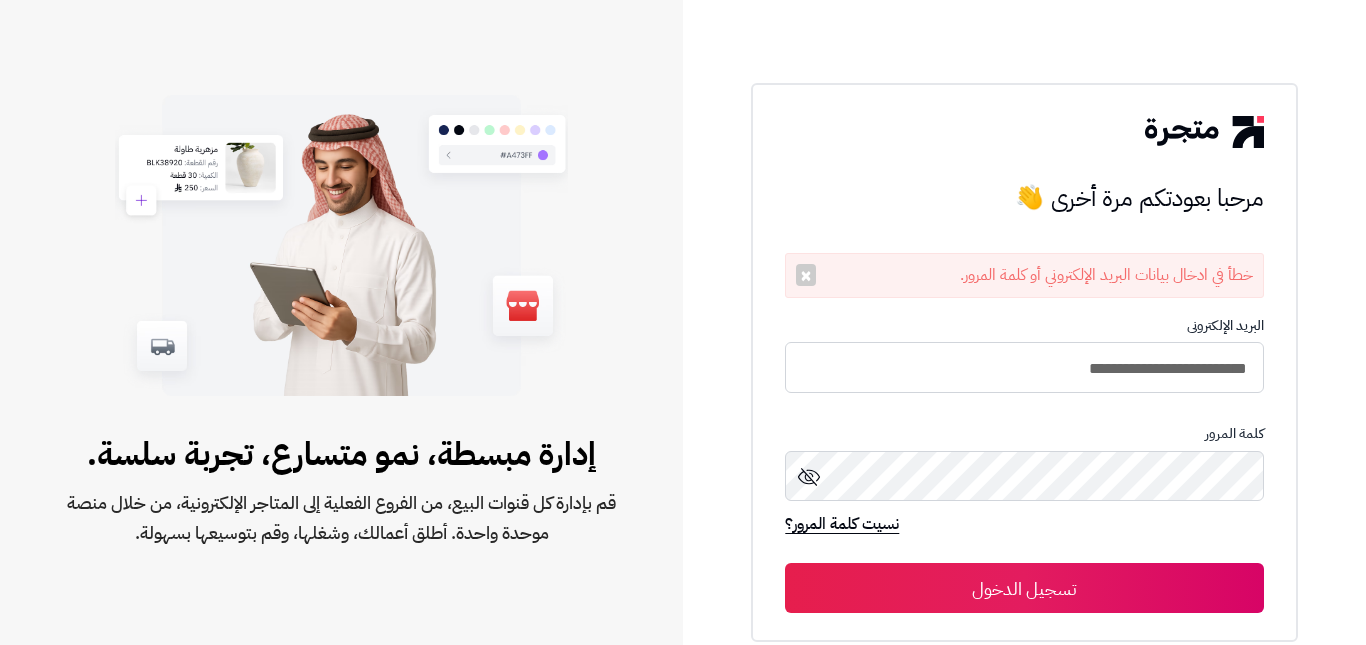 scroll, scrollTop: 0, scrollLeft: 0, axis: both 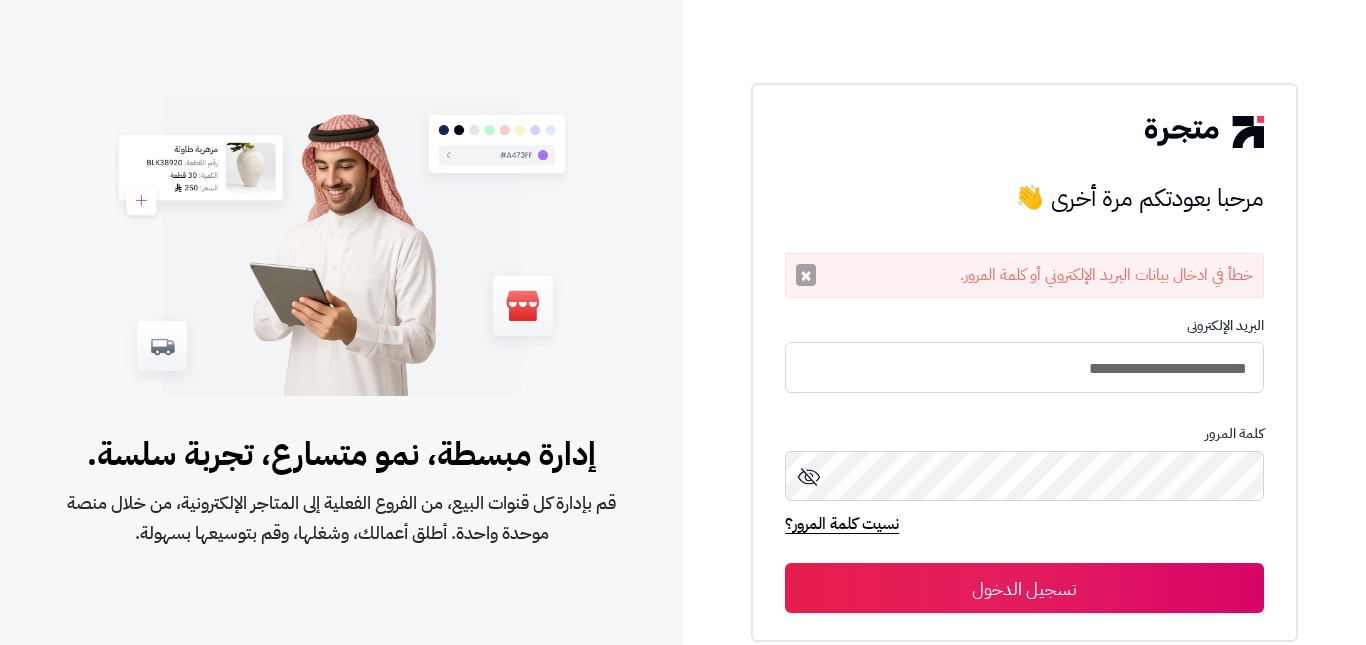 click on "×" at bounding box center [806, 275] 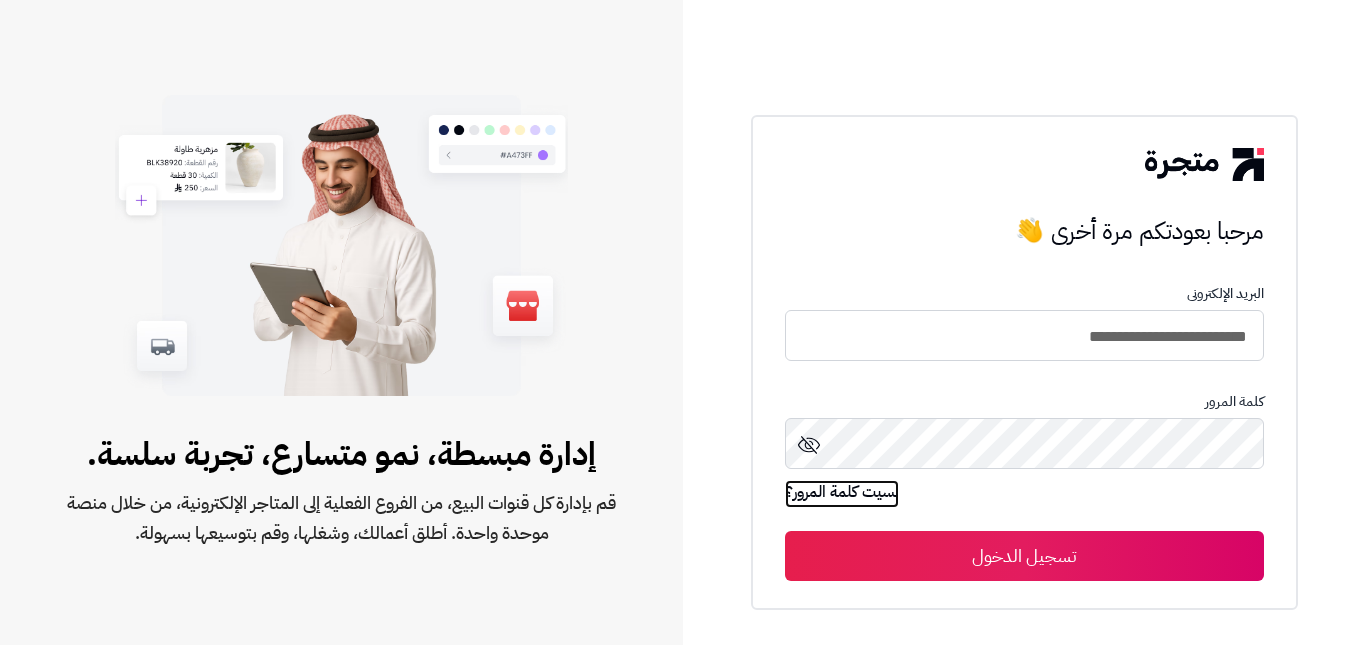 click on "نسيت كلمة المرور؟" at bounding box center (842, 494) 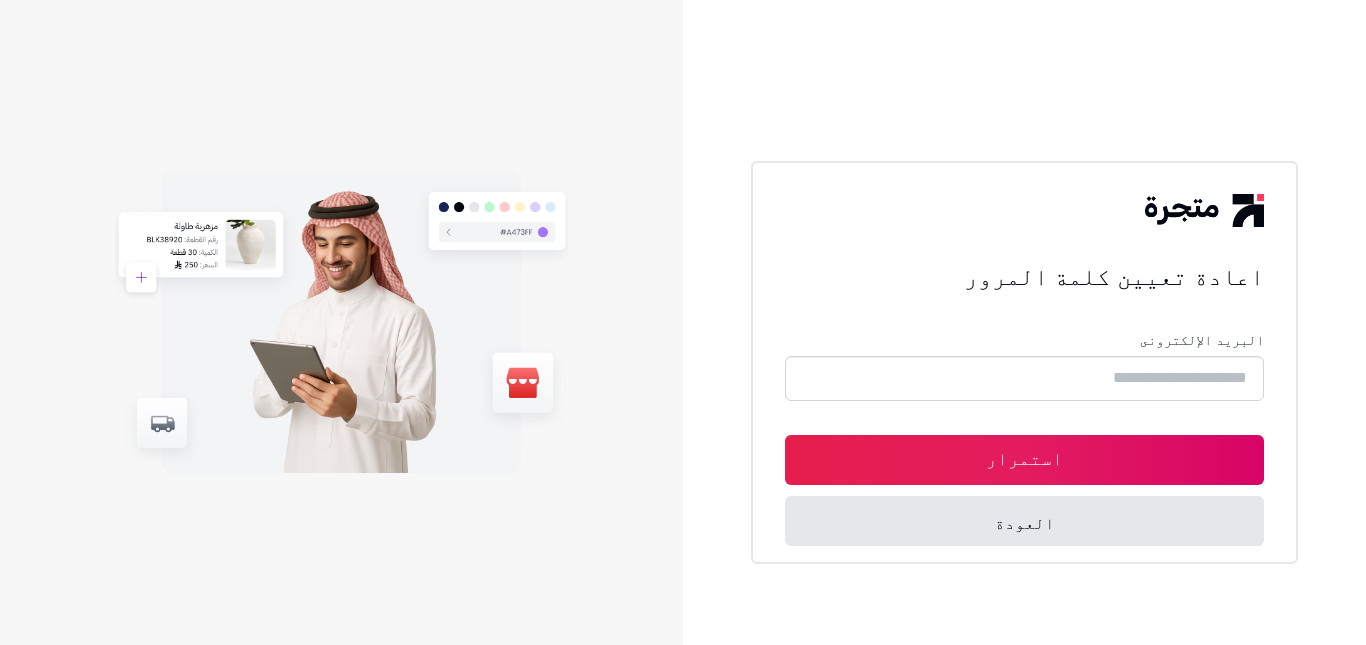 scroll, scrollTop: 0, scrollLeft: 0, axis: both 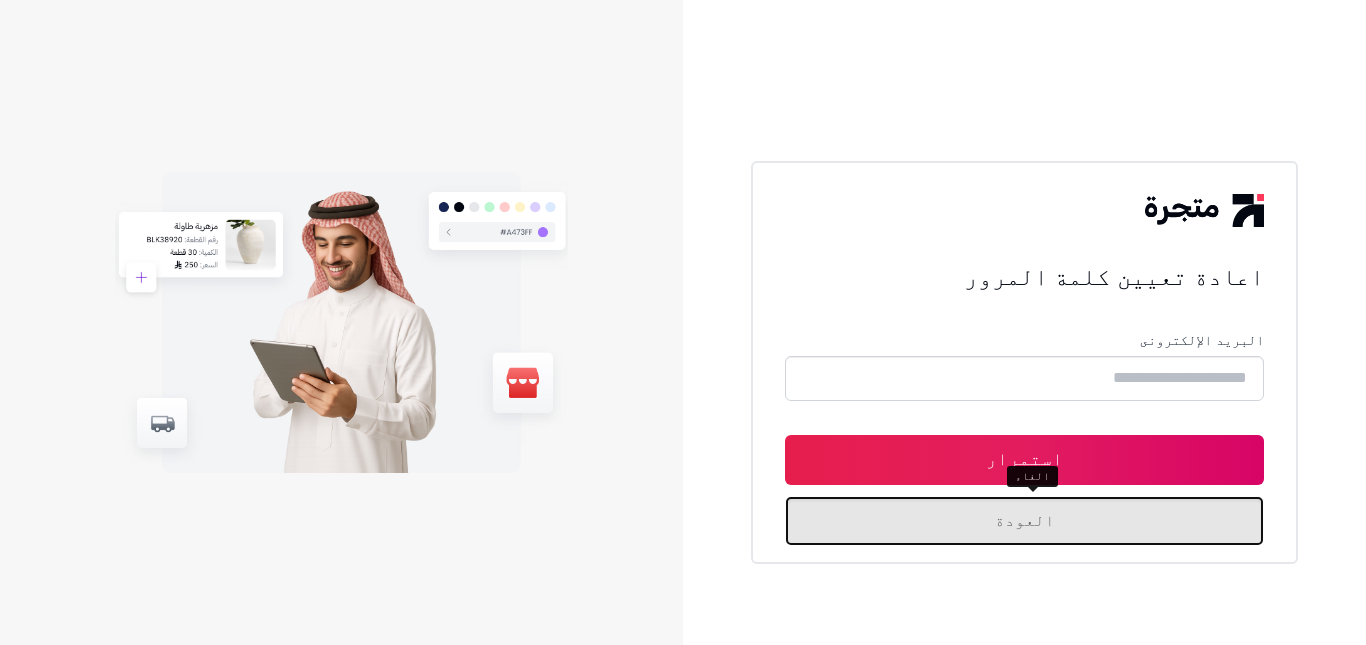 click on "العودة" at bounding box center [1024, 521] 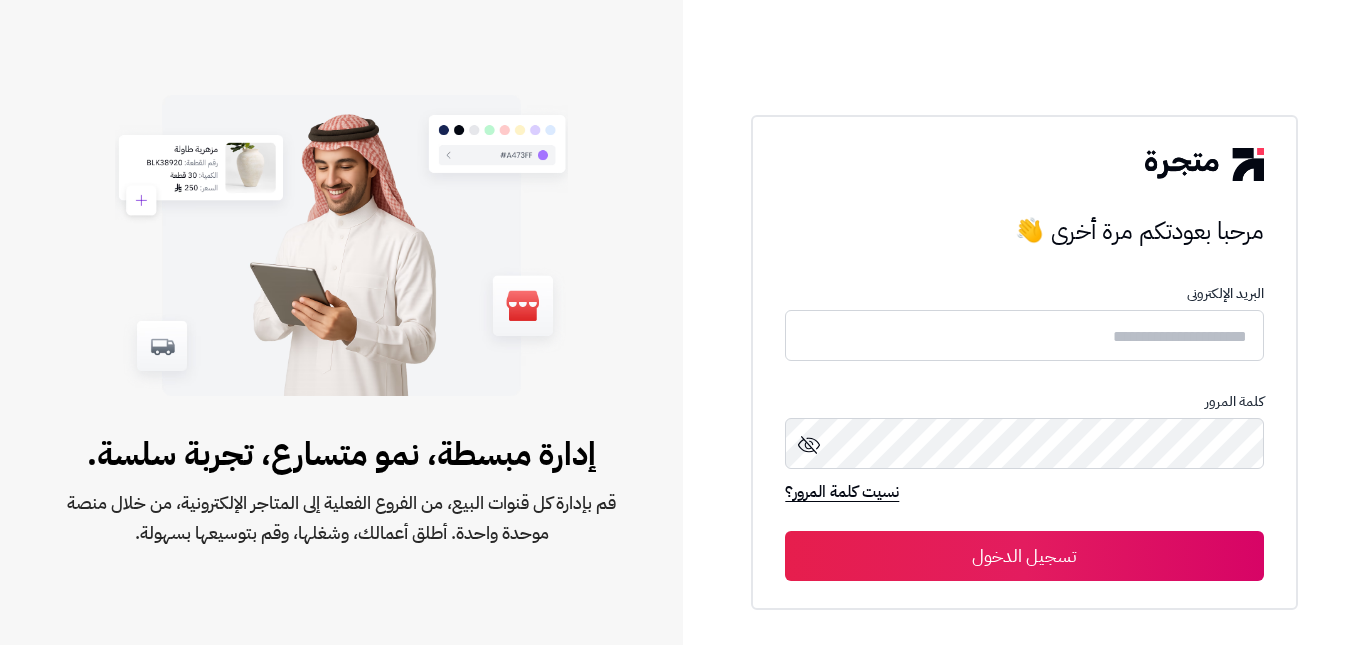 scroll, scrollTop: 0, scrollLeft: 0, axis: both 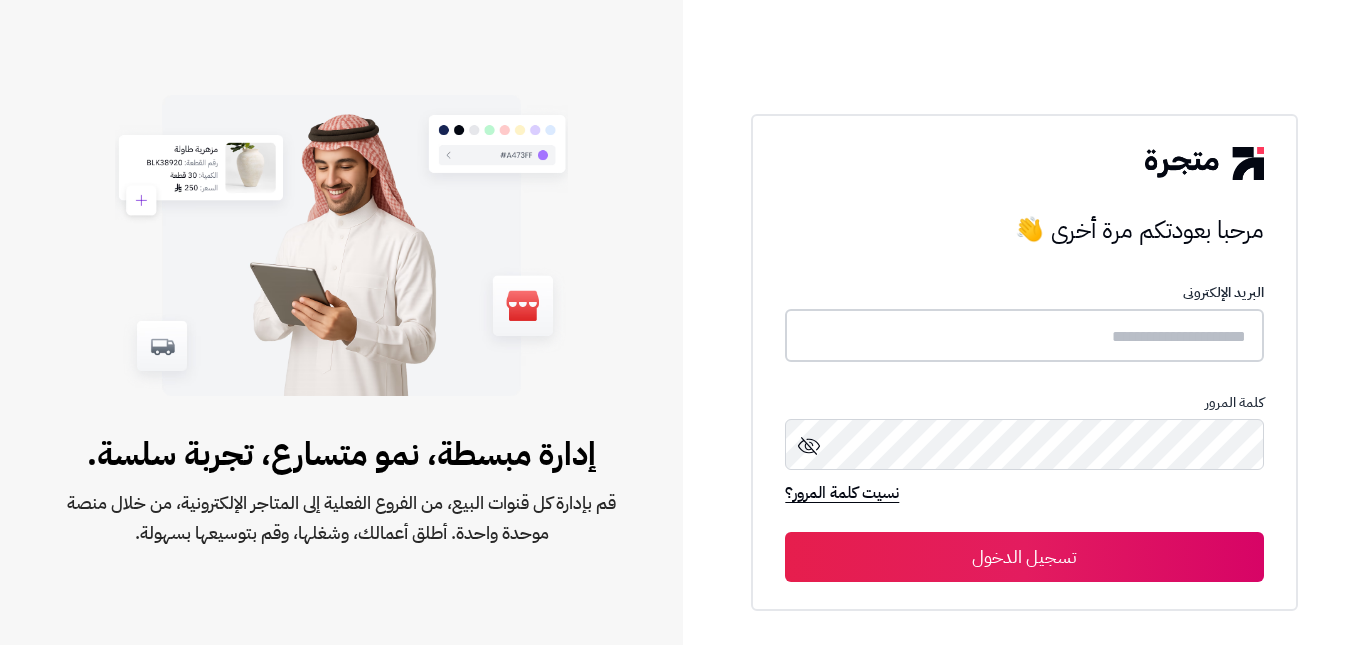 click at bounding box center (1024, 335) 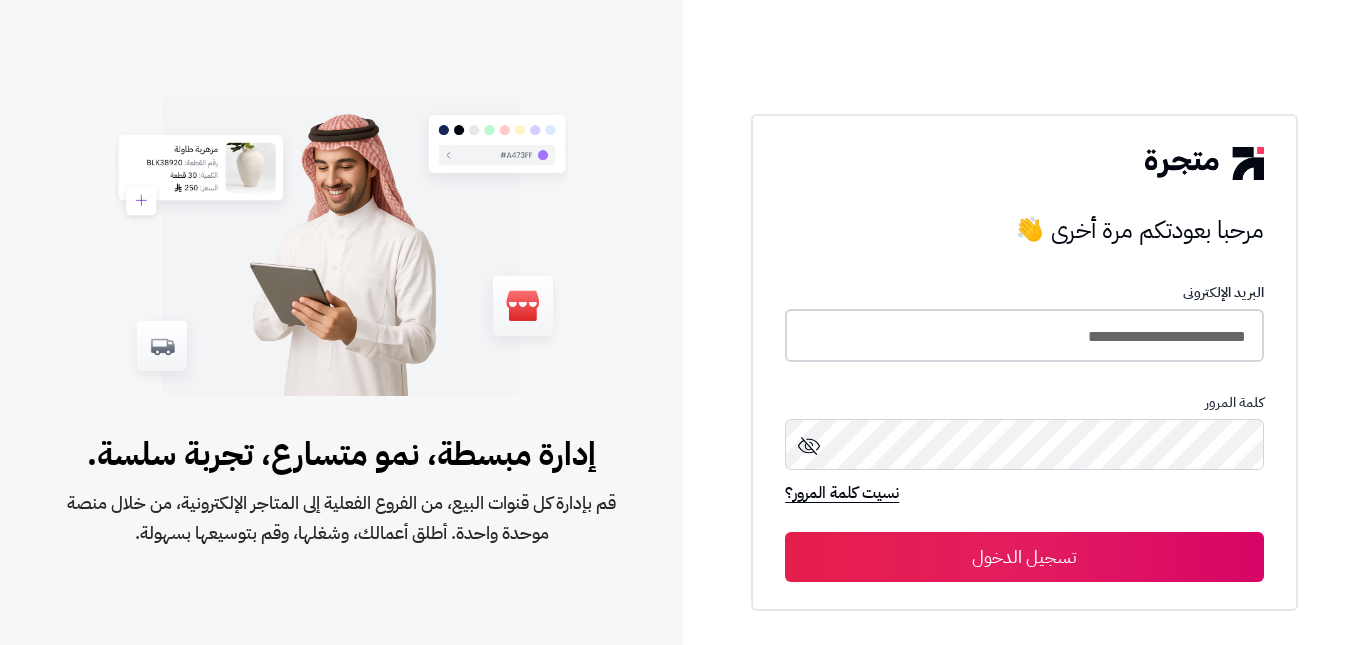 type on "**********" 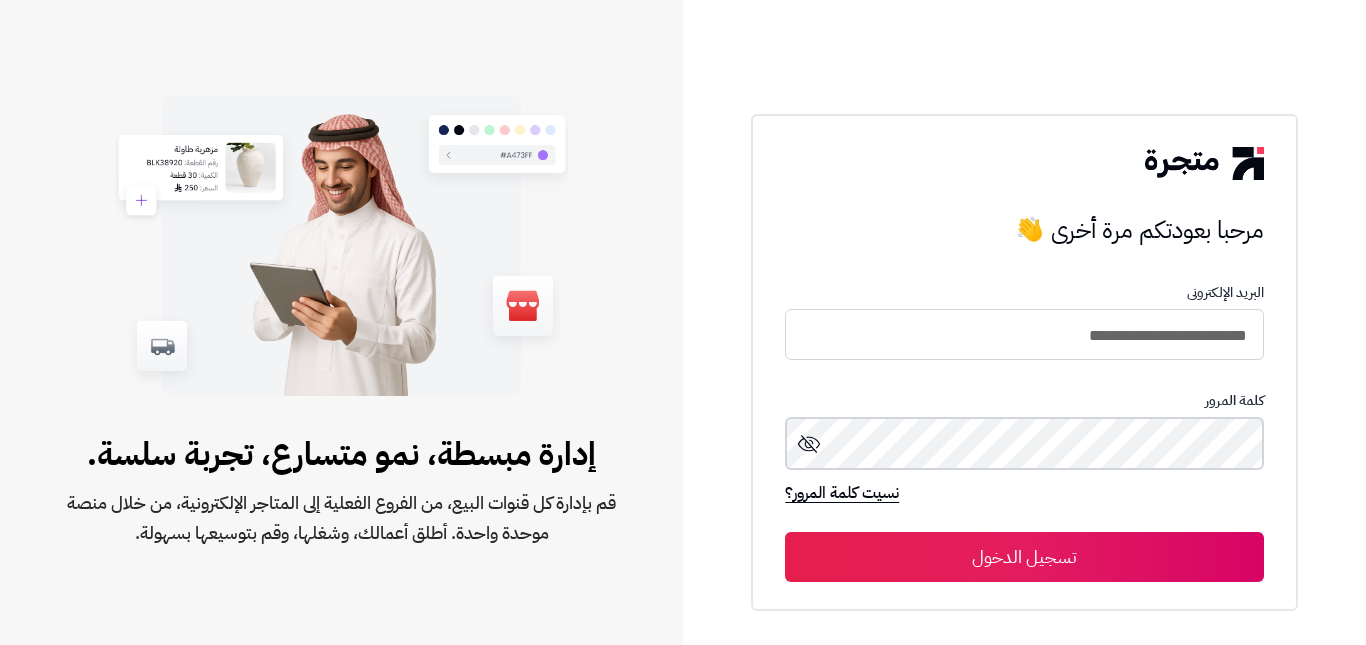 click on "تسجيل الدخول" at bounding box center (1024, 557) 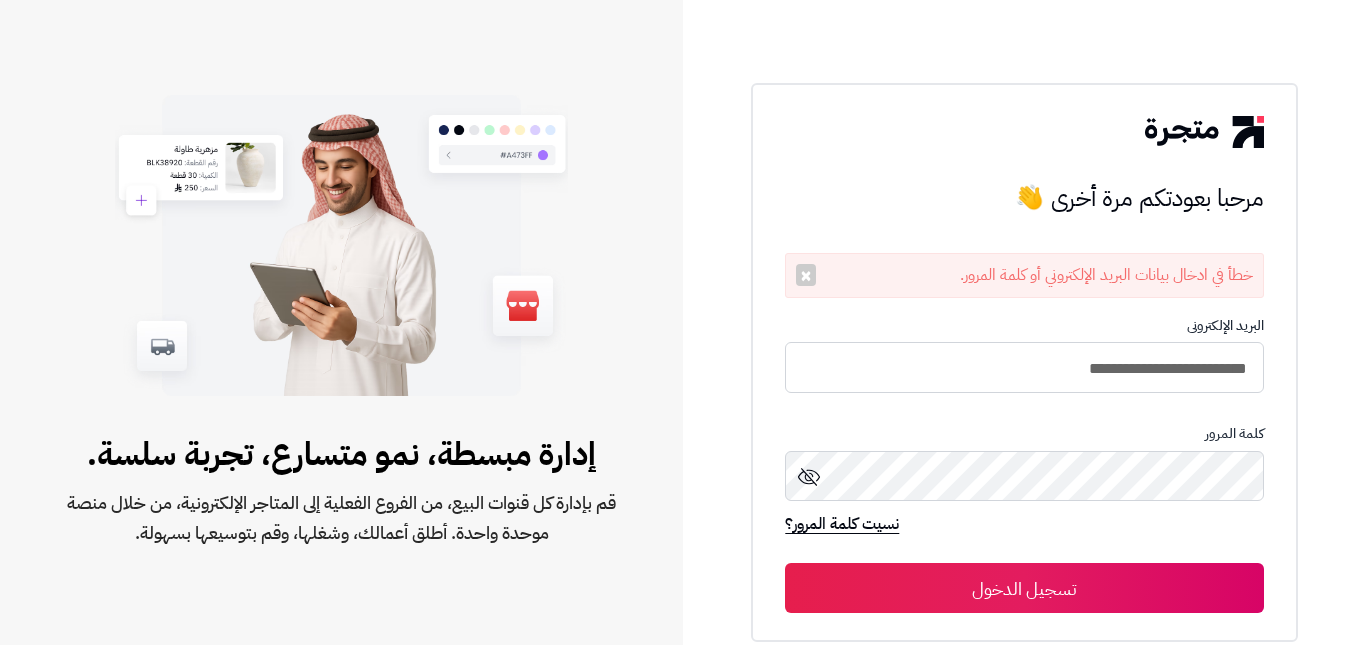 scroll, scrollTop: 0, scrollLeft: 0, axis: both 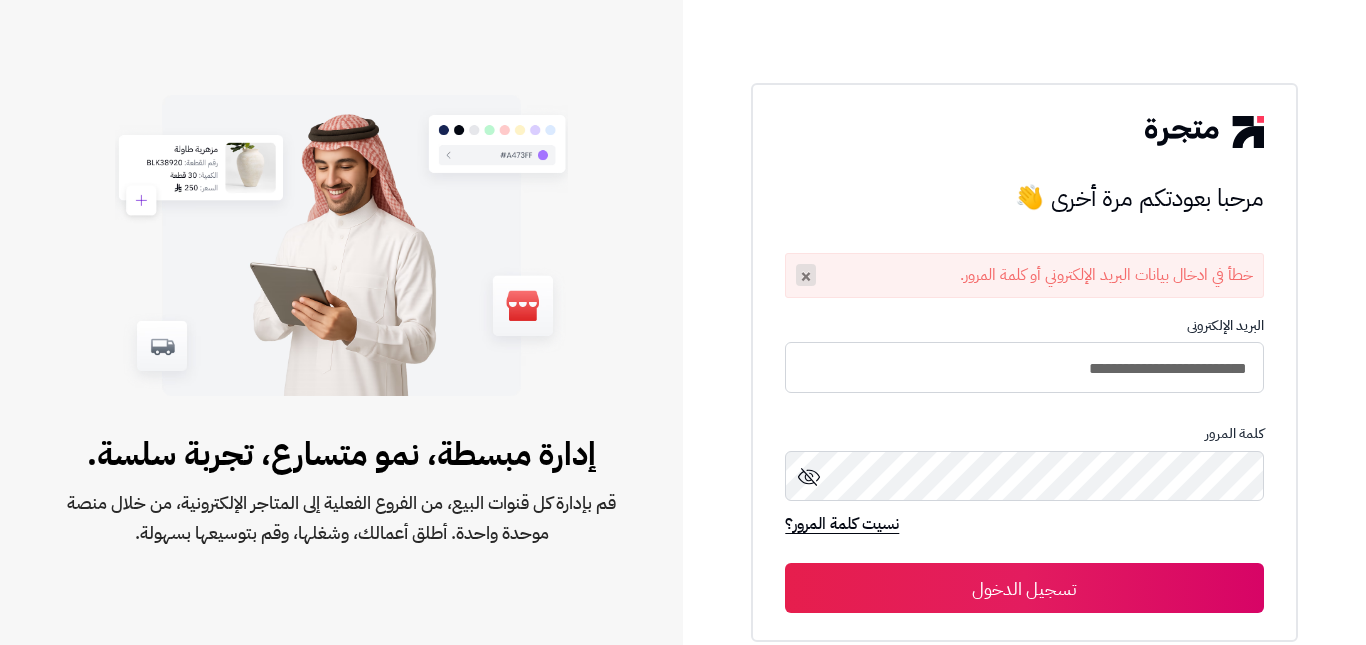 click on "×" at bounding box center [806, 275] 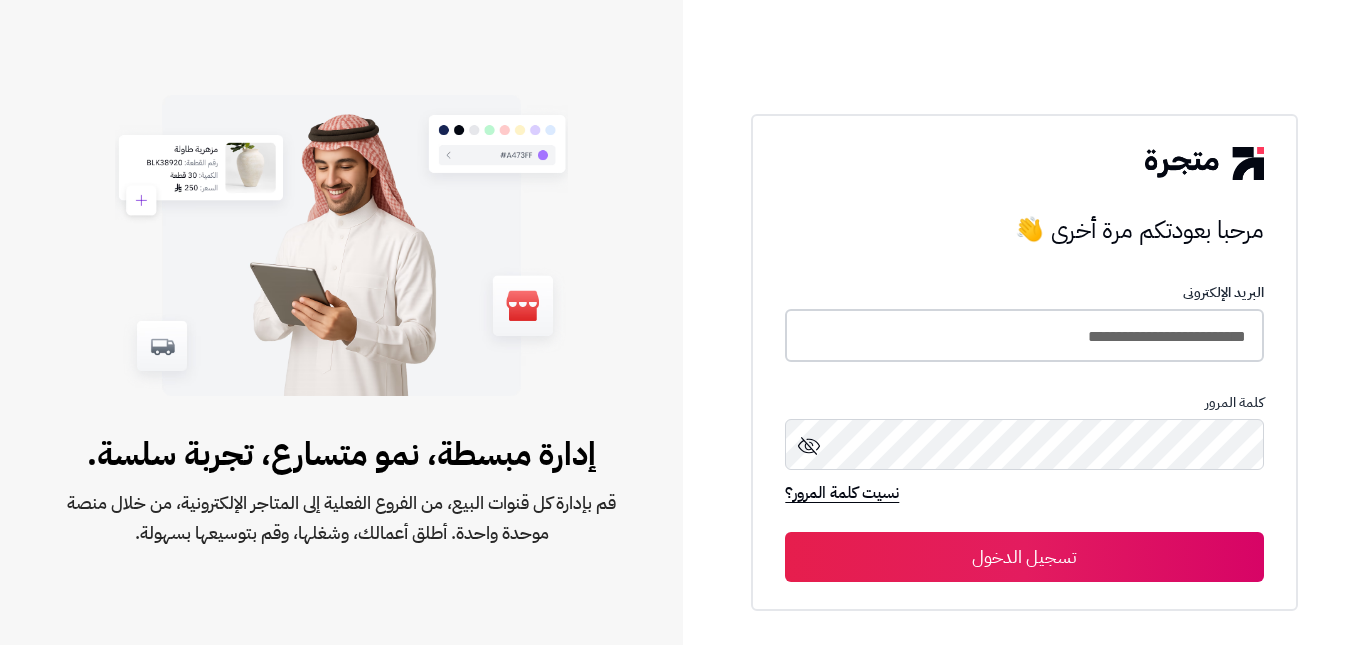 click on "**********" at bounding box center [1024, 335] 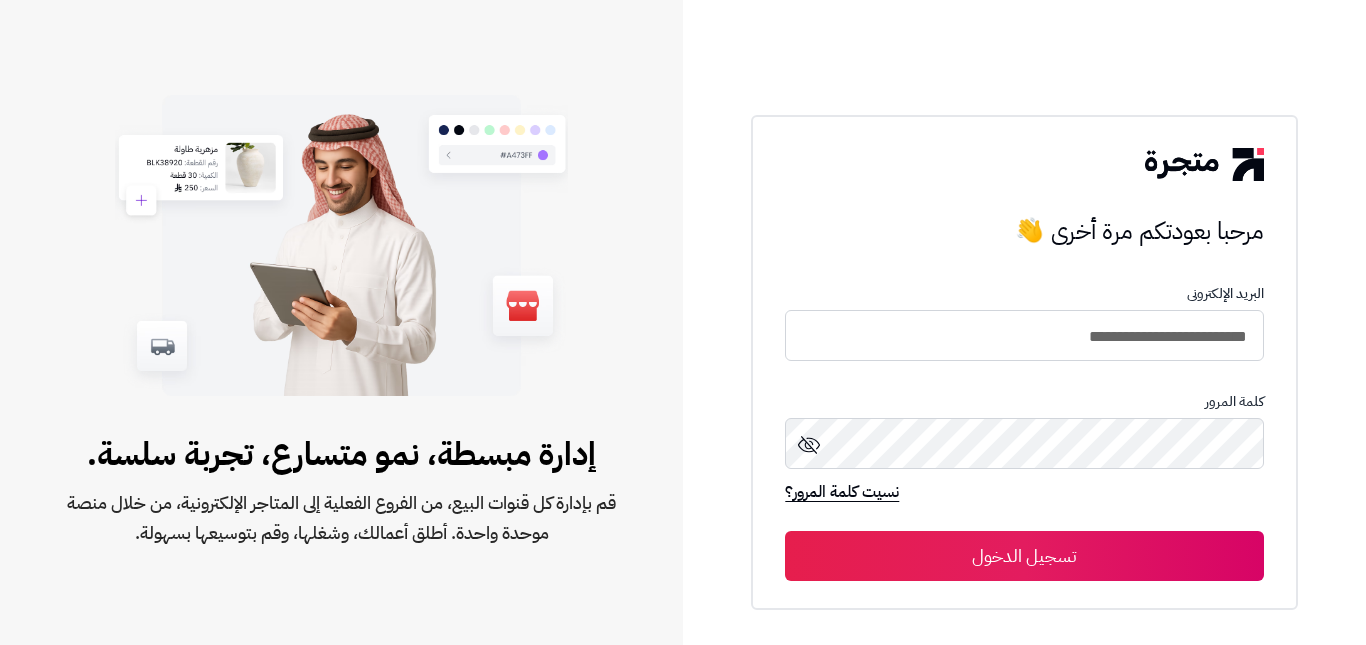 click on "تسجيل الدخول" at bounding box center (1024, 556) 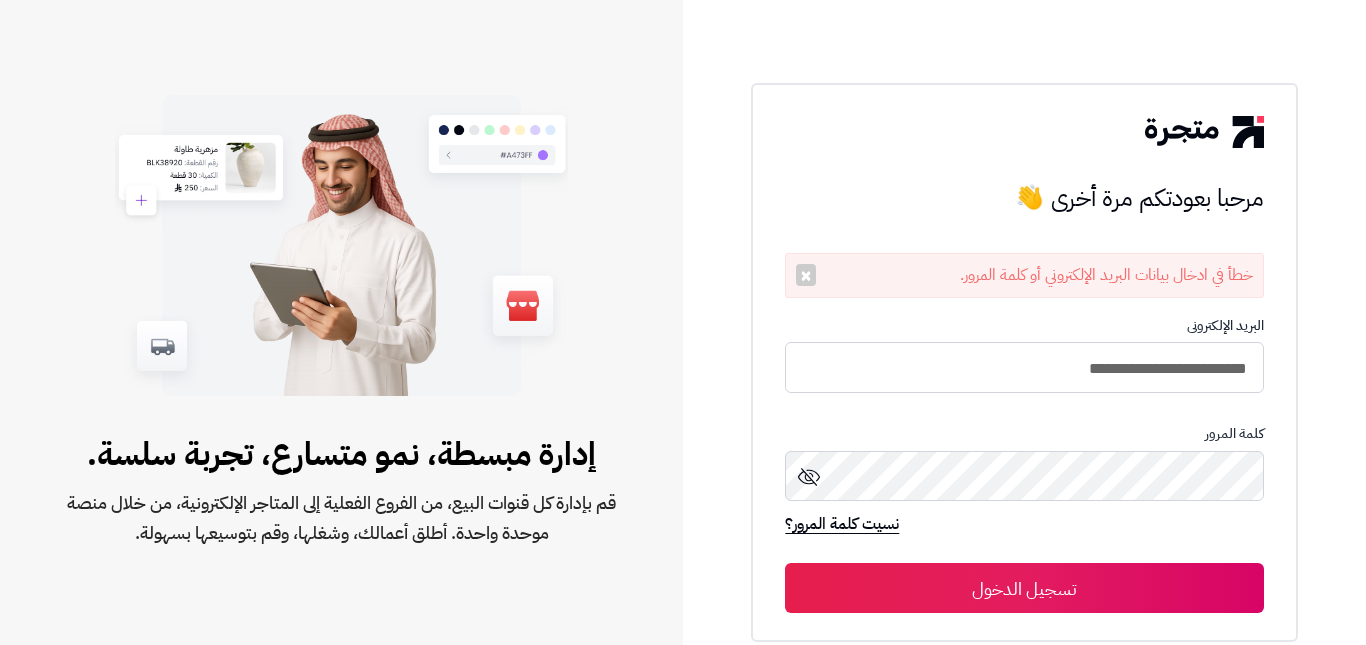 scroll, scrollTop: 0, scrollLeft: 0, axis: both 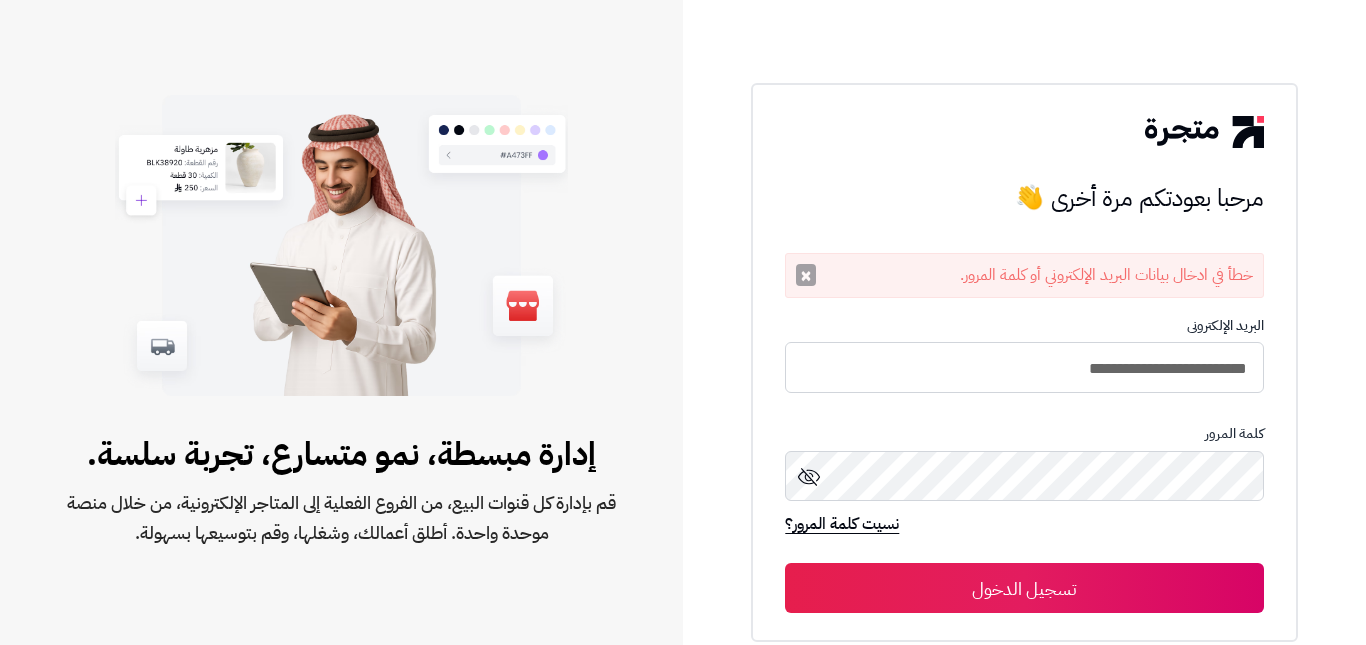click on "×" at bounding box center (806, 275) 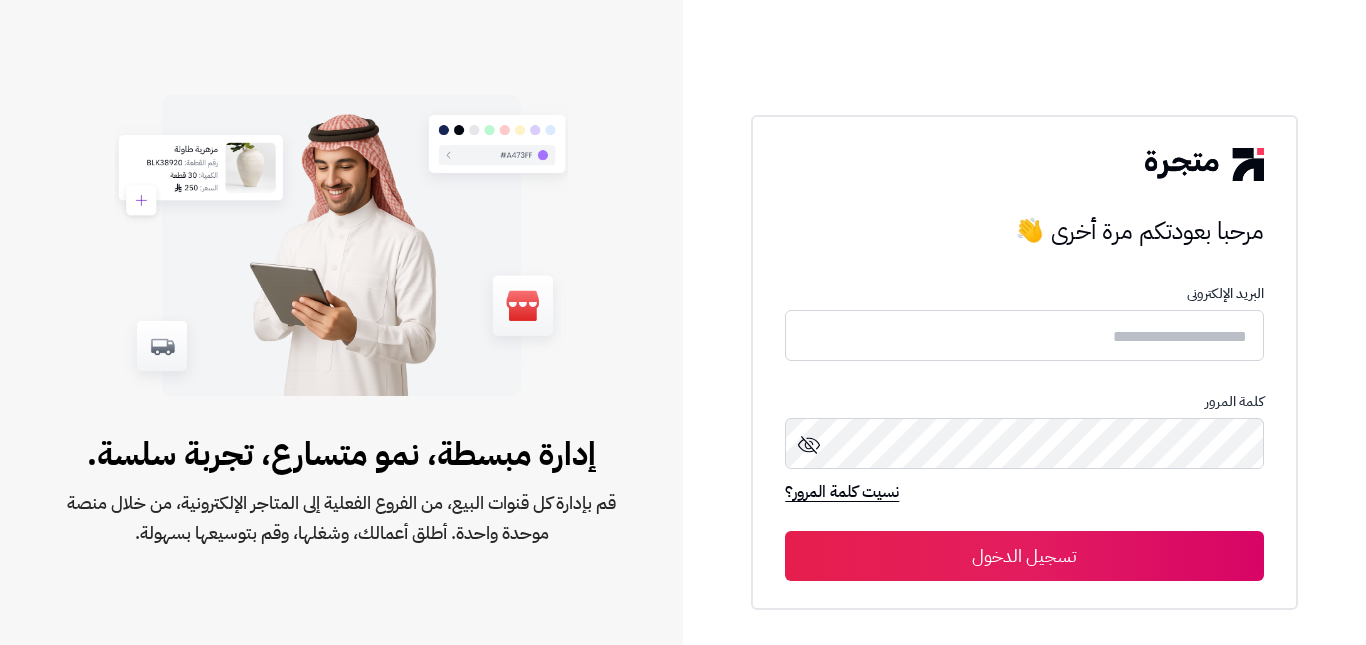 scroll, scrollTop: 0, scrollLeft: 0, axis: both 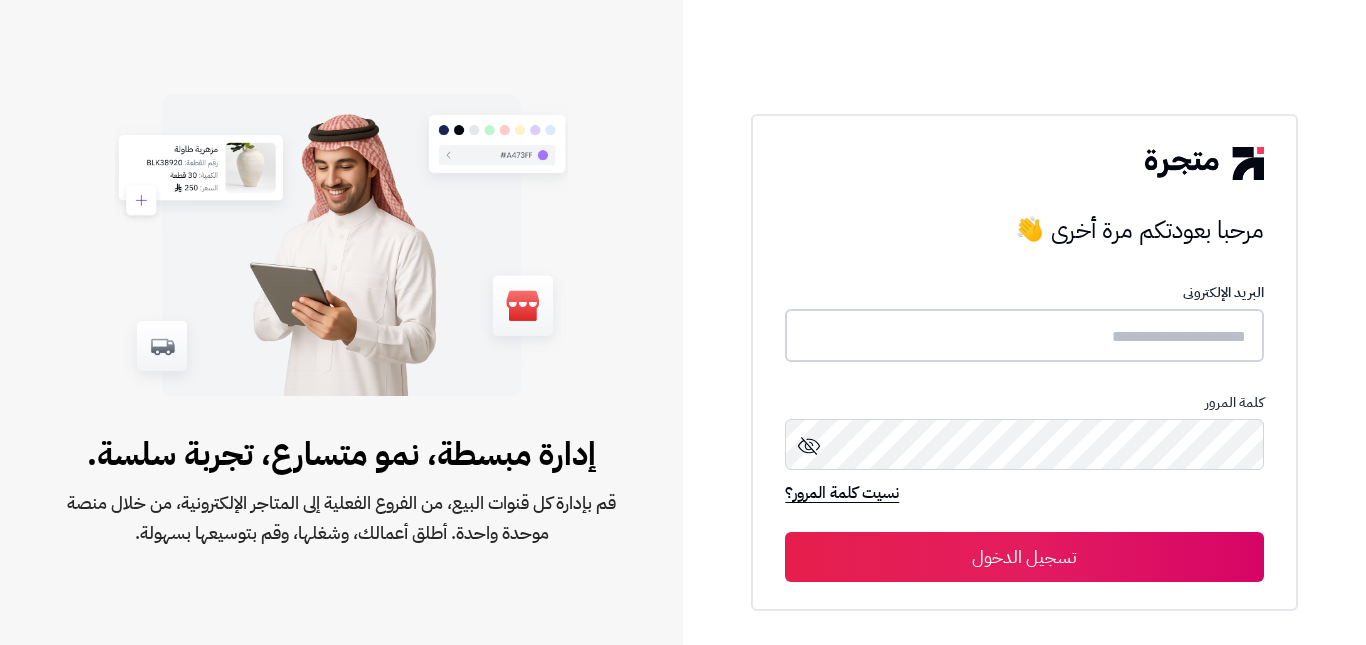 click at bounding box center (1024, 335) 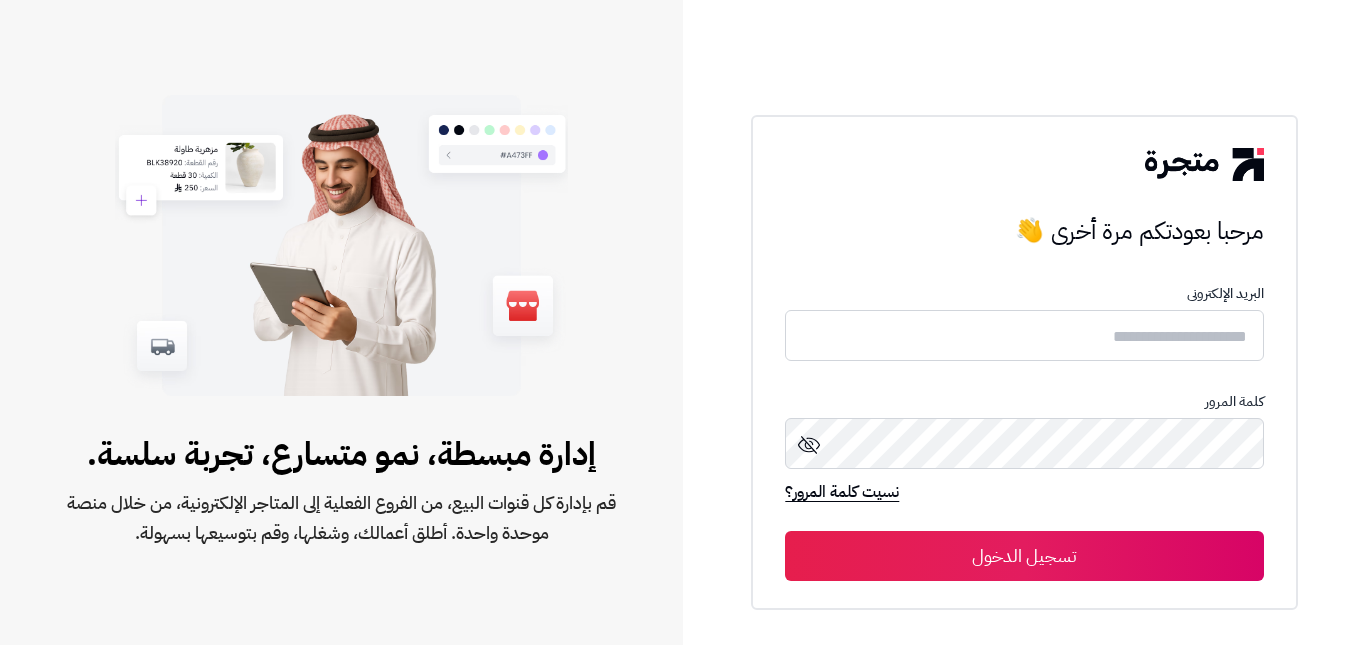 click on "مرحبا بعودتكم مرة أخرى 👋 مرحبا بعودتكم مرة أخرى 👋 البريد الإلكترونى
كلمة المرور
نسيت كلمة المرور؟
تسجيل الدخول
طور بحب ،  متجرة" at bounding box center [1024, 322] 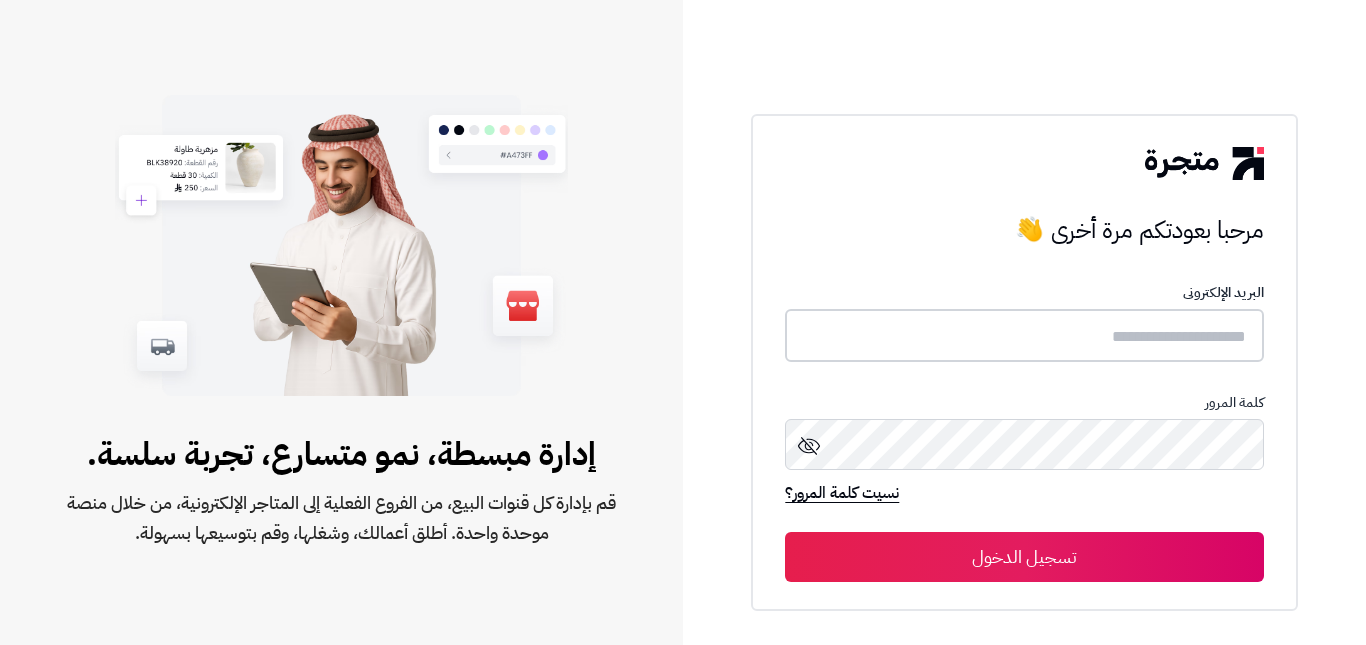 click at bounding box center [1024, 335] 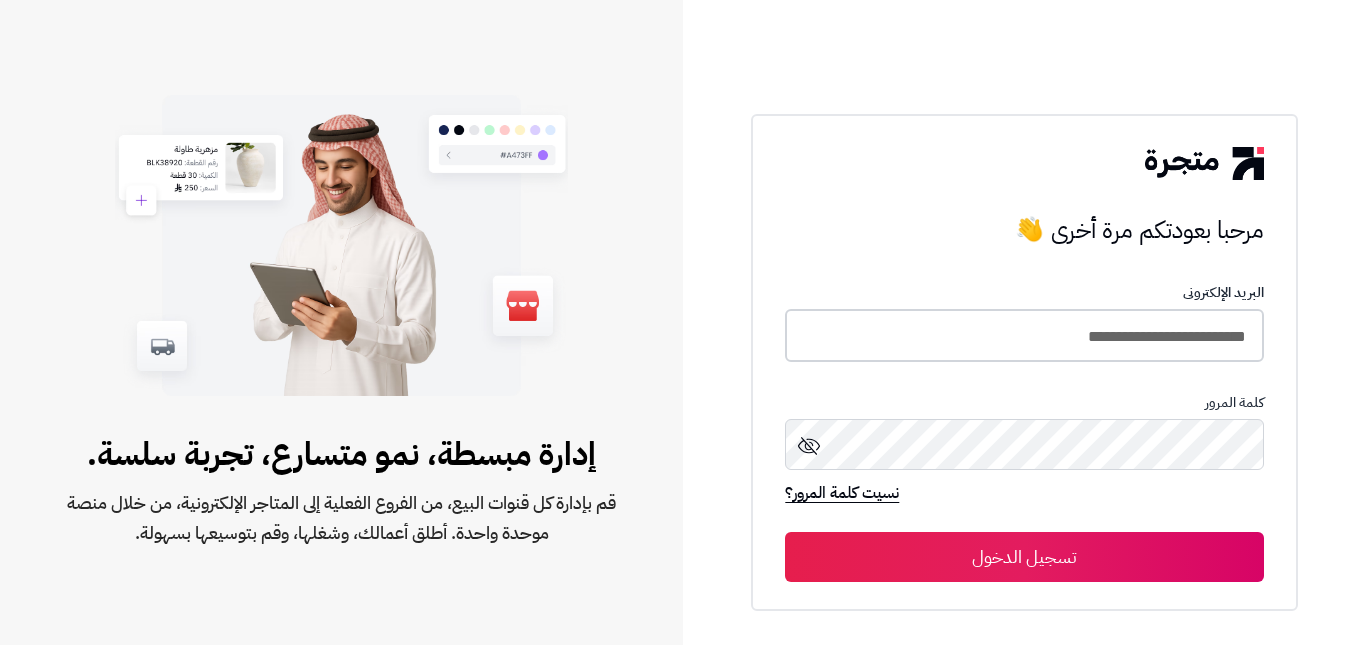 type on "**********" 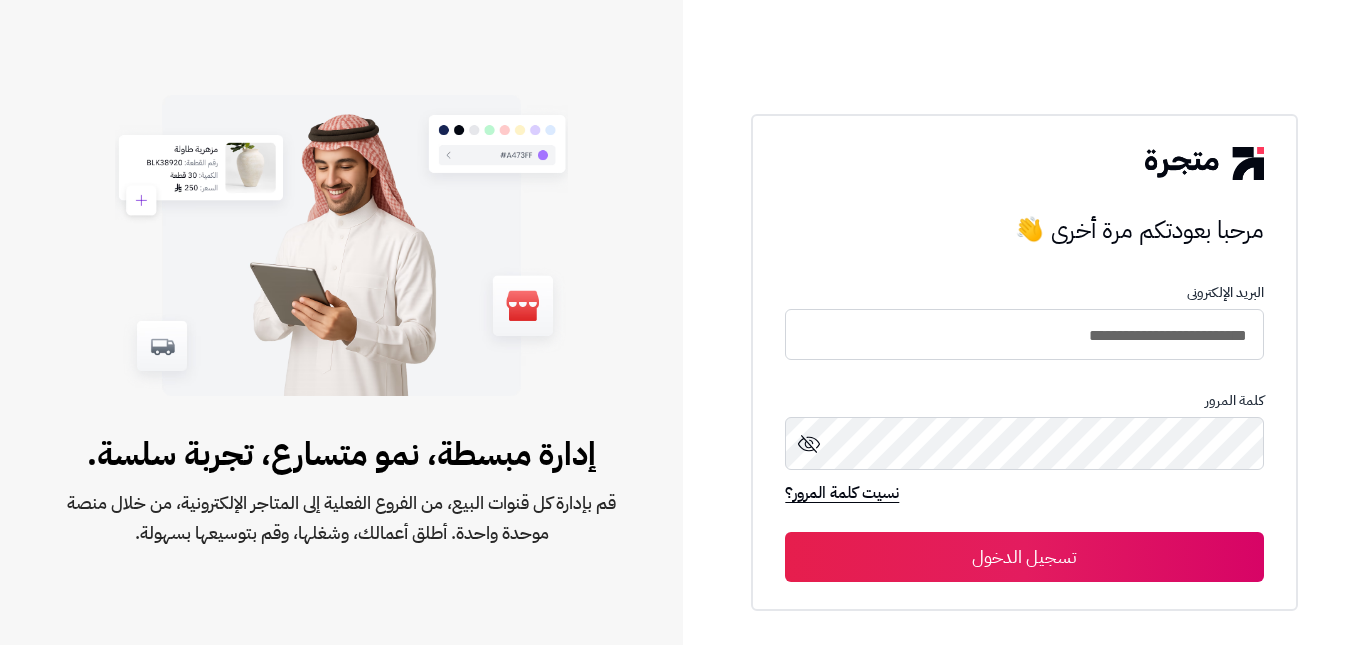 click on "تسجيل الدخول" at bounding box center [1024, 557] 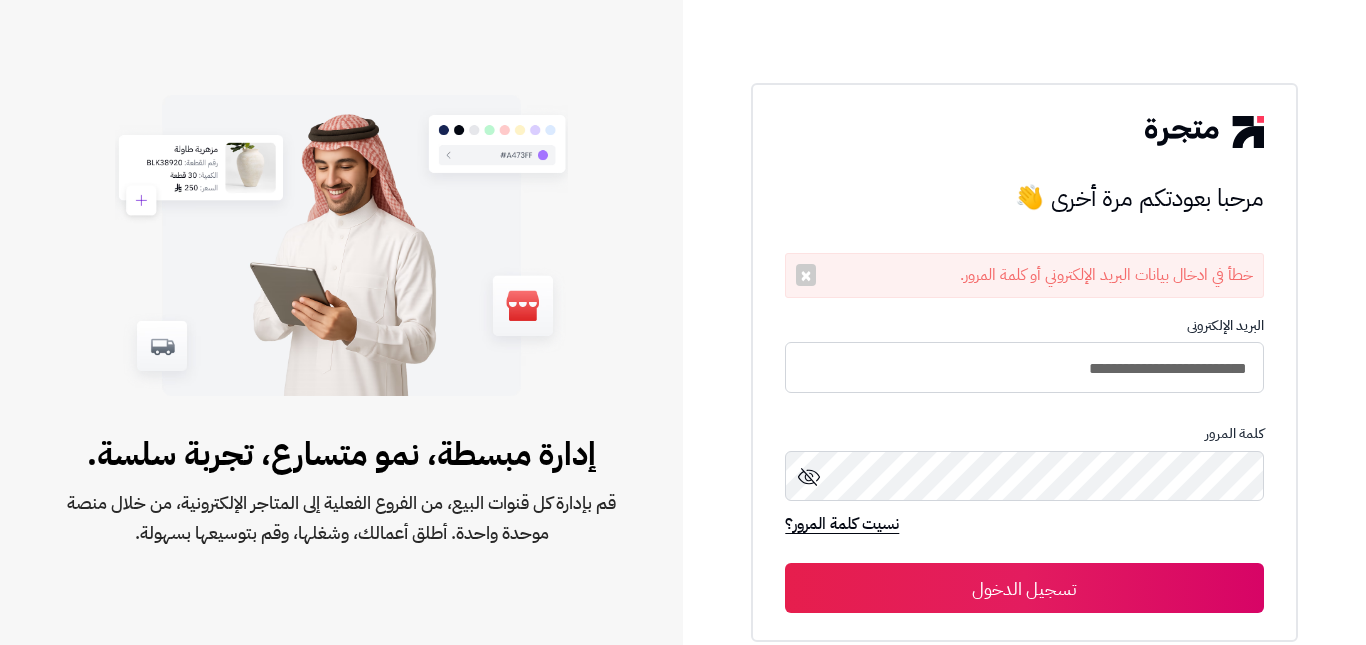 scroll, scrollTop: 0, scrollLeft: 0, axis: both 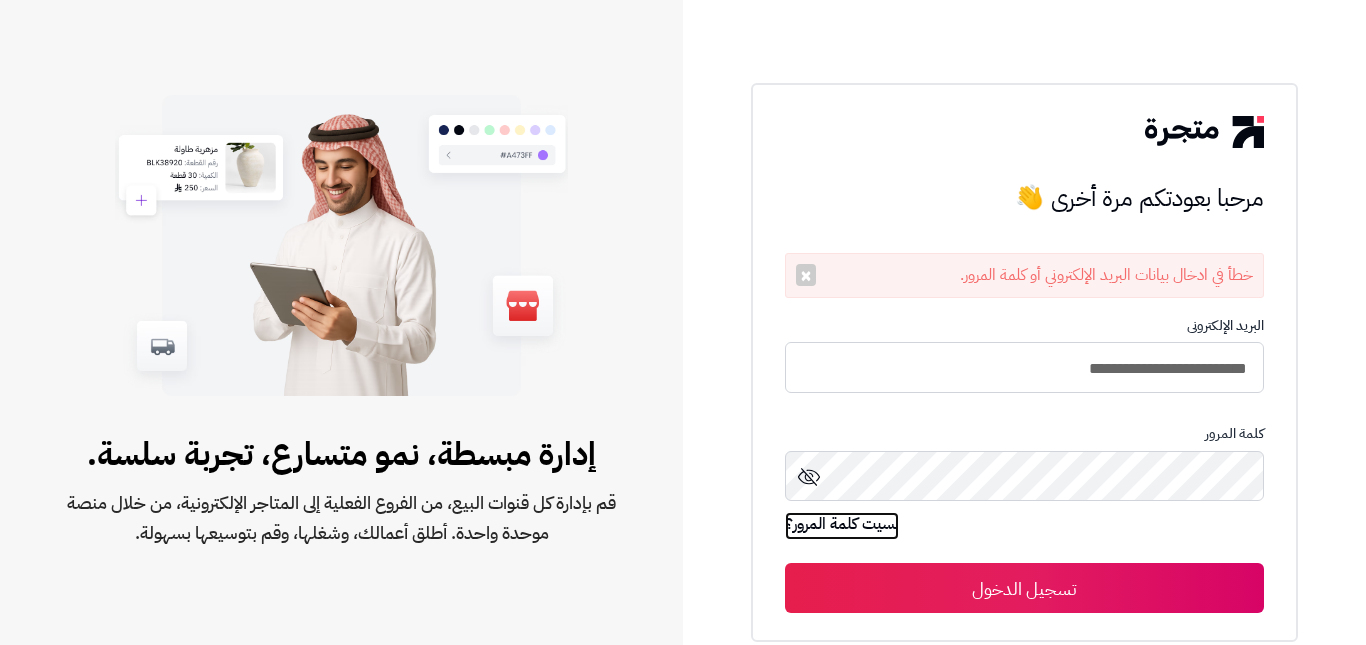 click on "نسيت كلمة المرور؟" at bounding box center [842, 526] 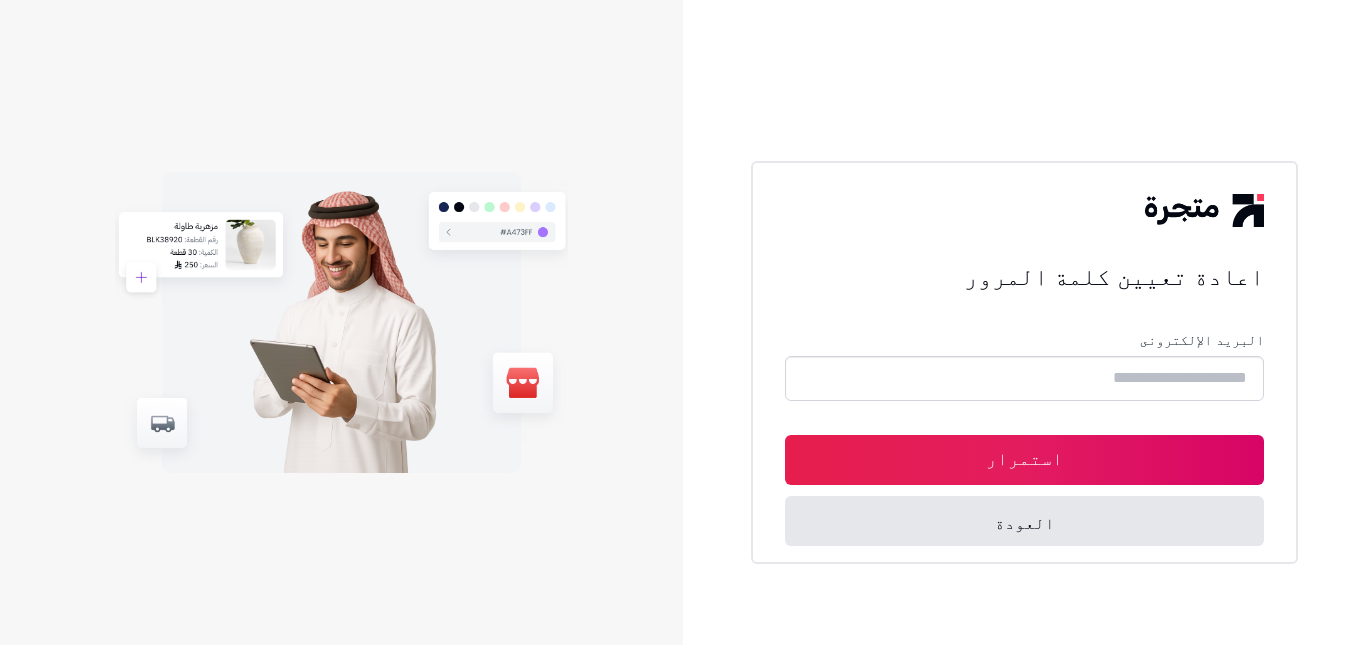 scroll, scrollTop: 0, scrollLeft: 0, axis: both 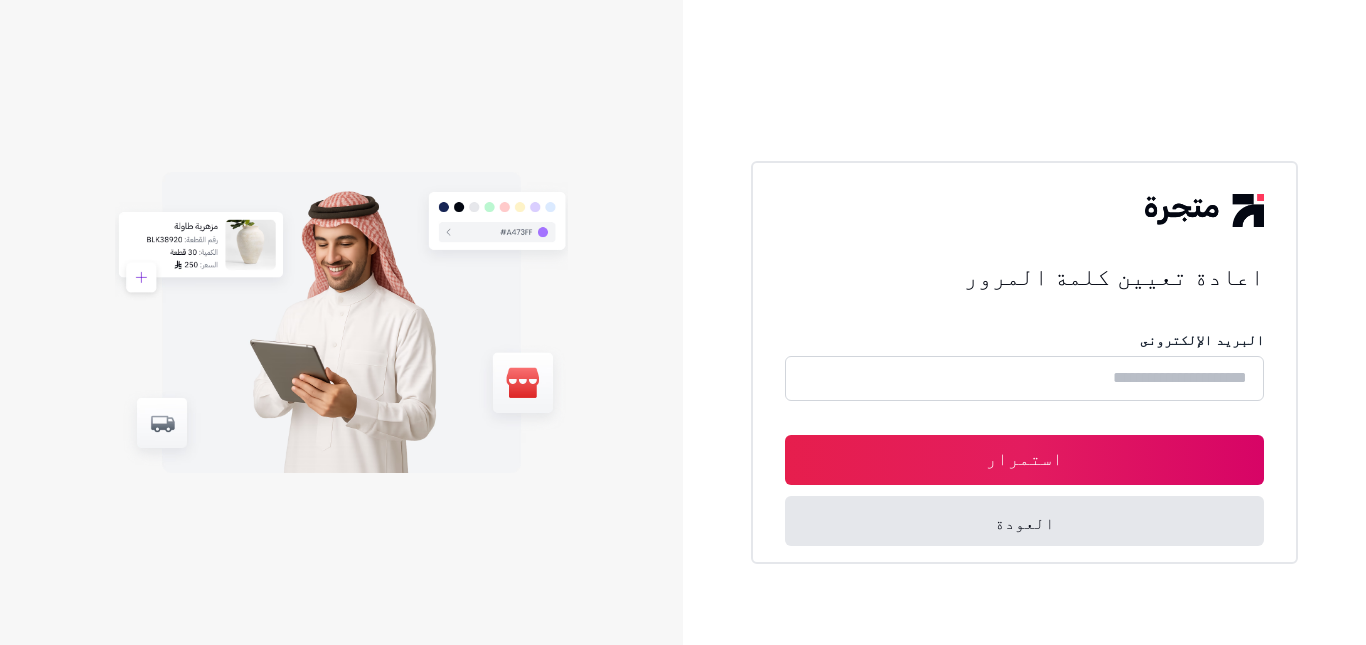 click at bounding box center [1024, 378] 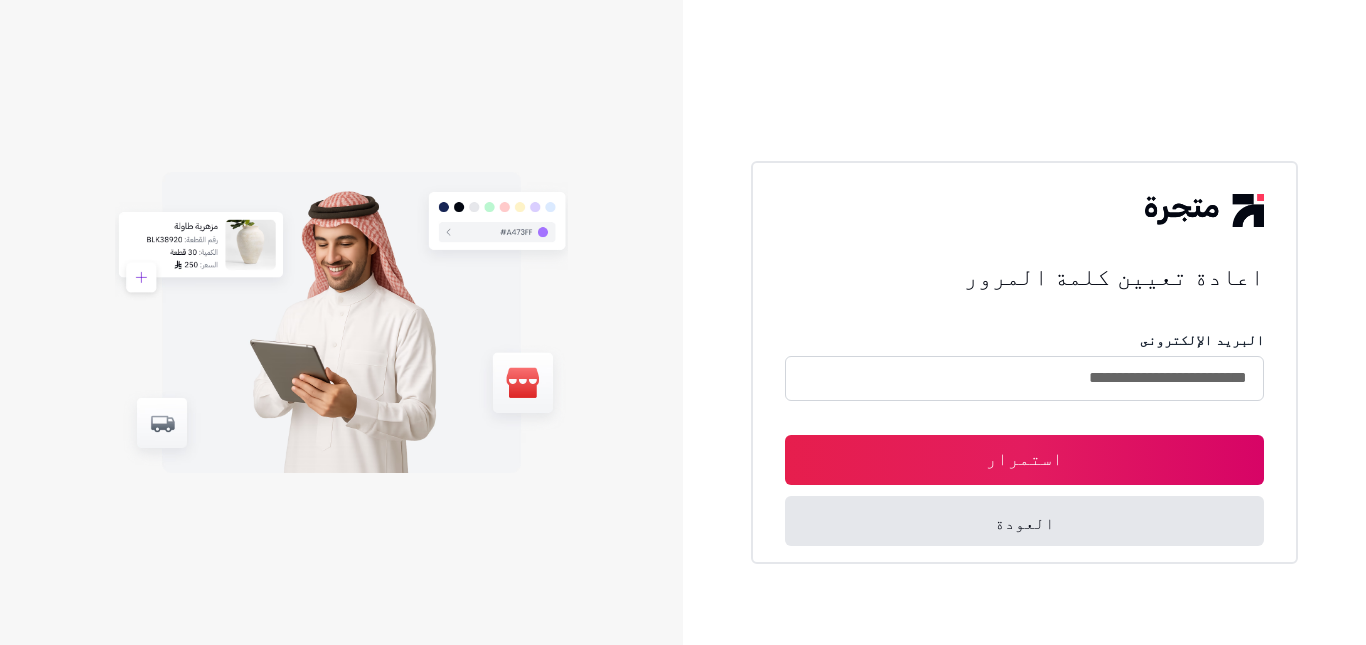 type on "**********" 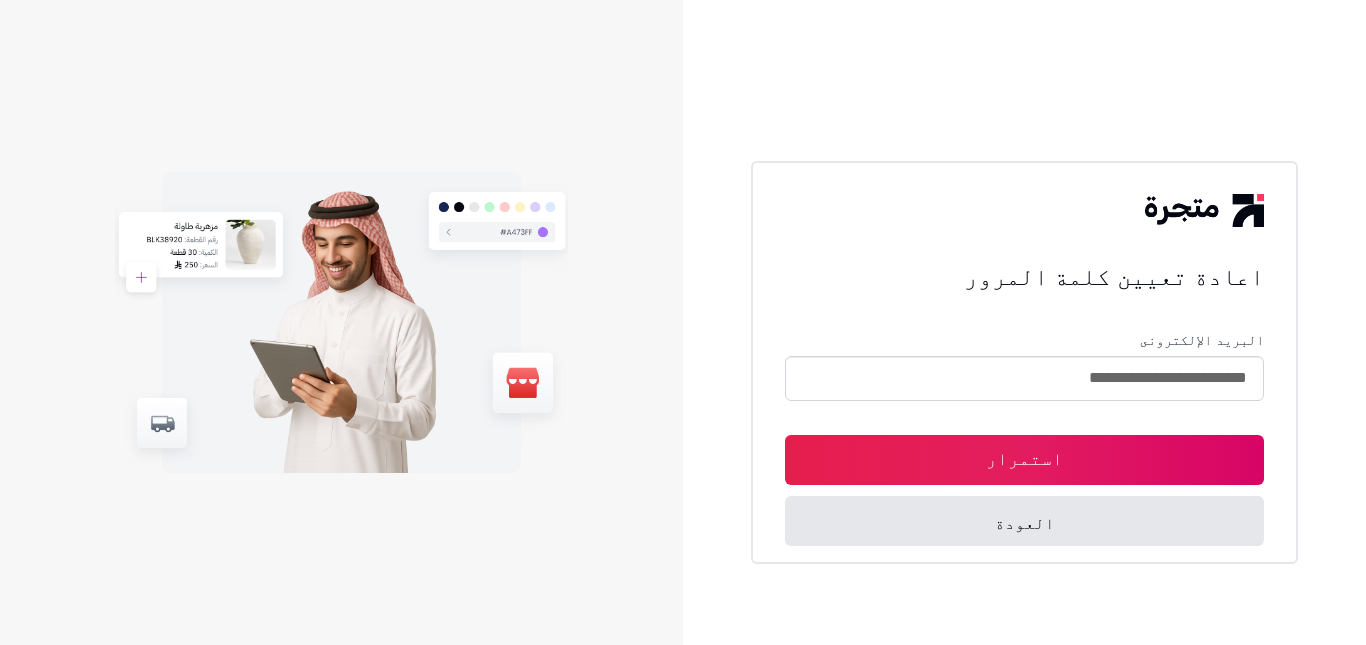click on "استمرار" at bounding box center (1024, 460) 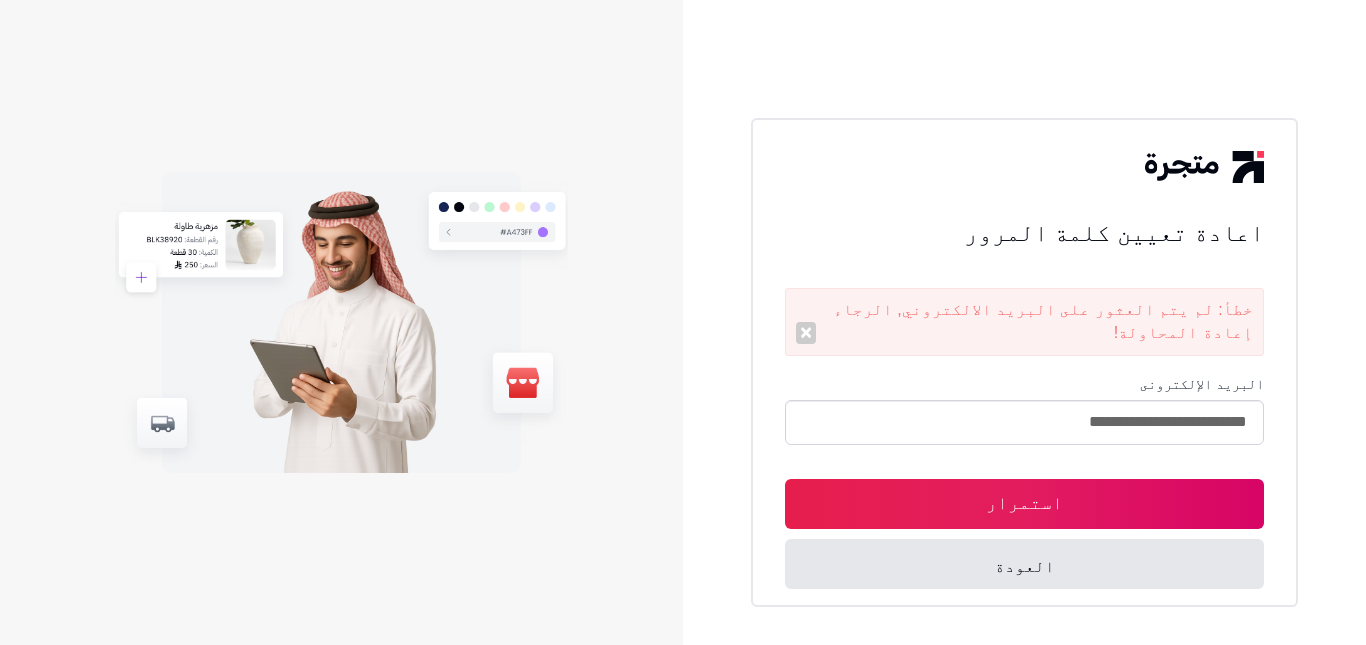 scroll, scrollTop: 0, scrollLeft: 0, axis: both 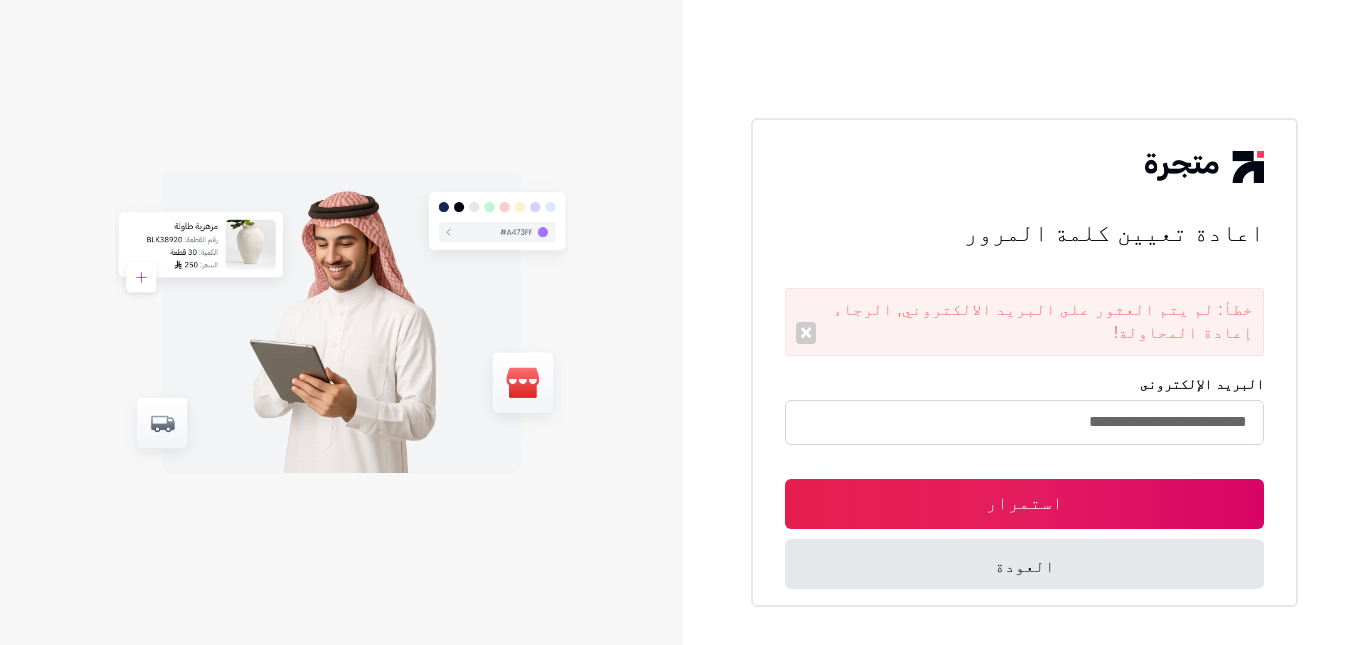 click on "**********" at bounding box center (1024, 422) 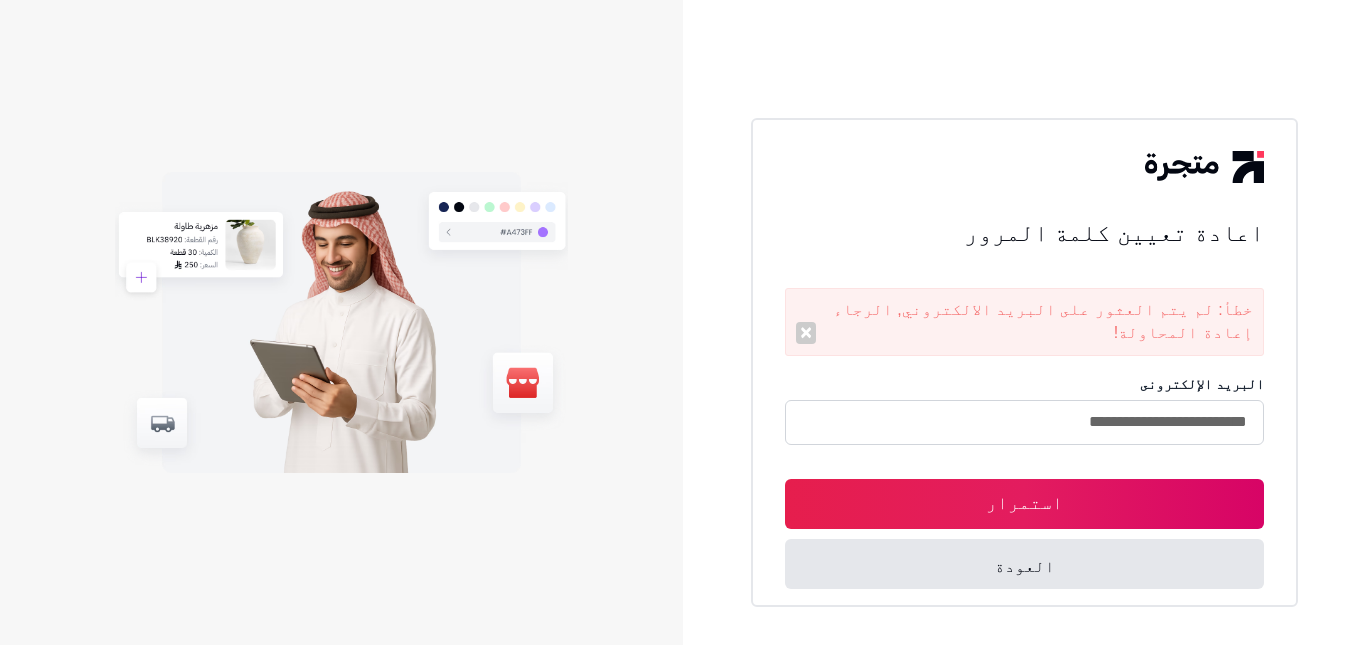 click on "**********" at bounding box center [1024, 422] 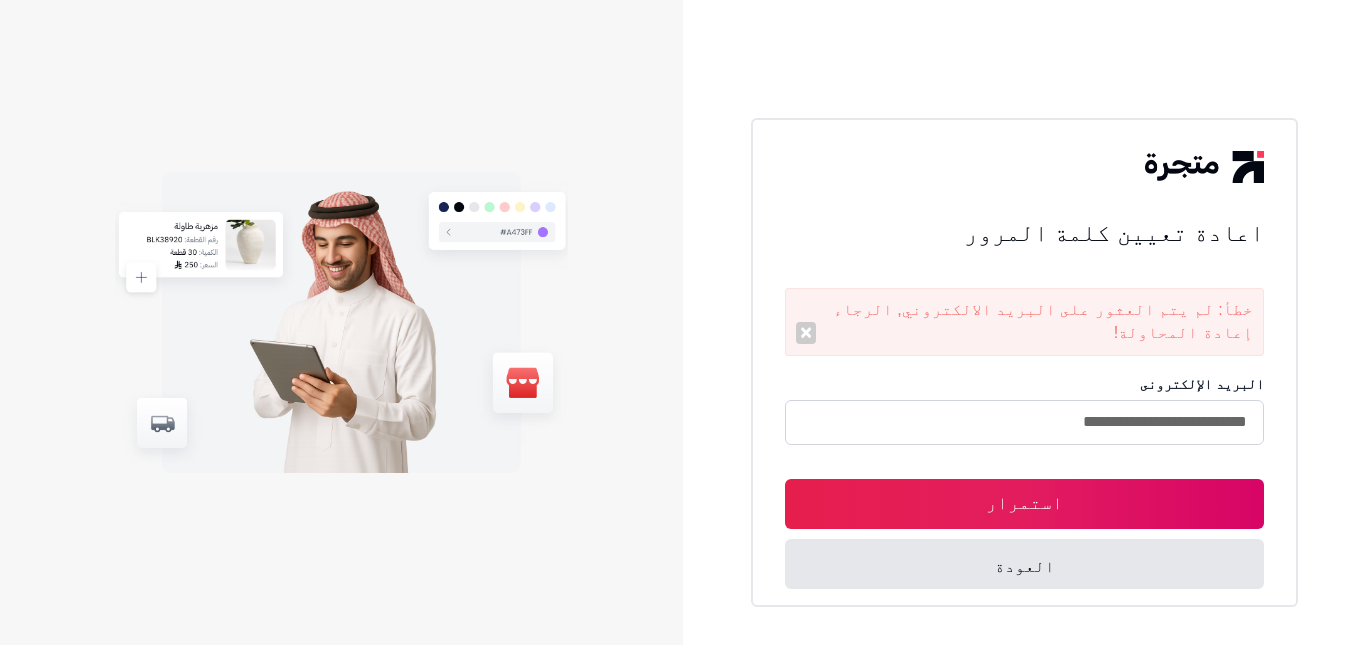 type on "**********" 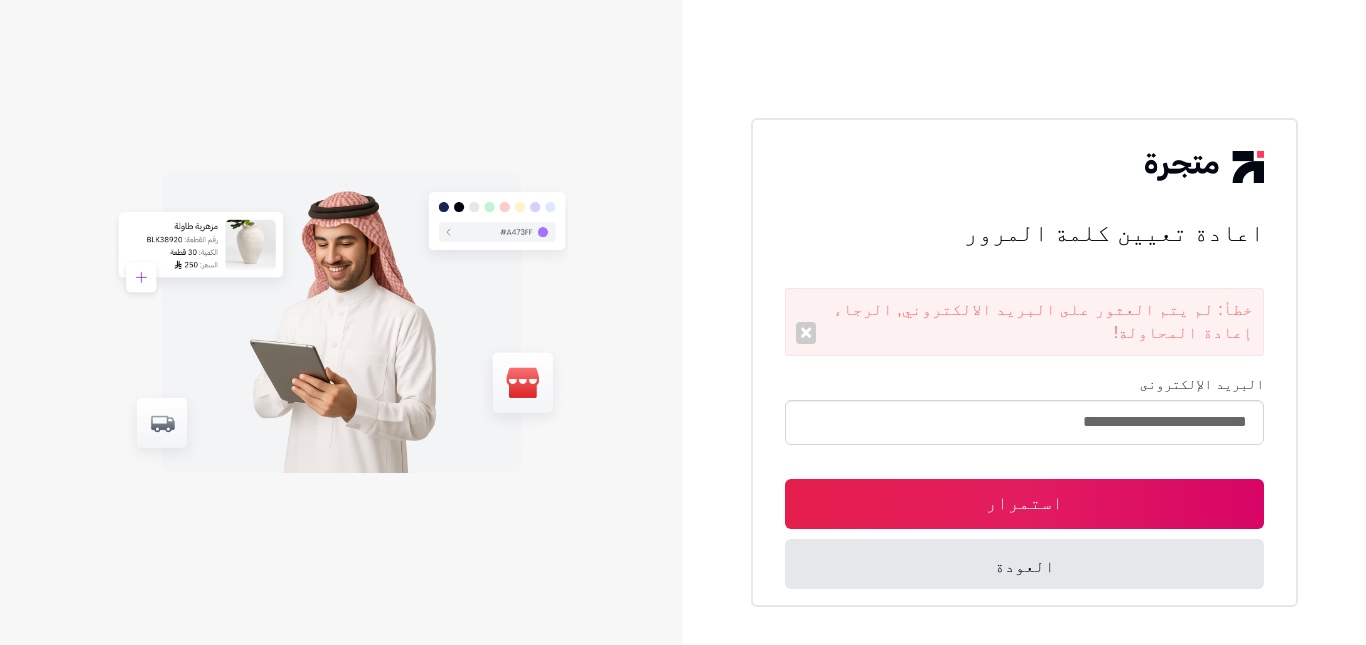 click on "استمرار" at bounding box center [1024, 504] 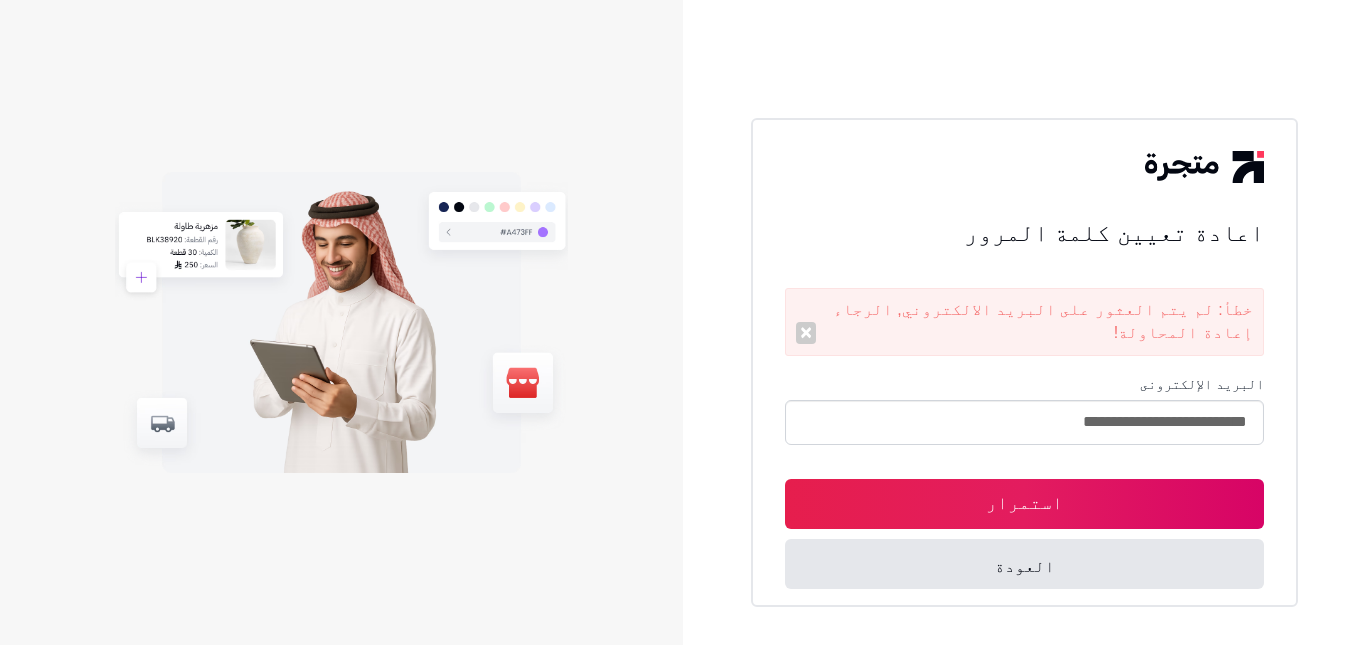 scroll, scrollTop: 0, scrollLeft: 0, axis: both 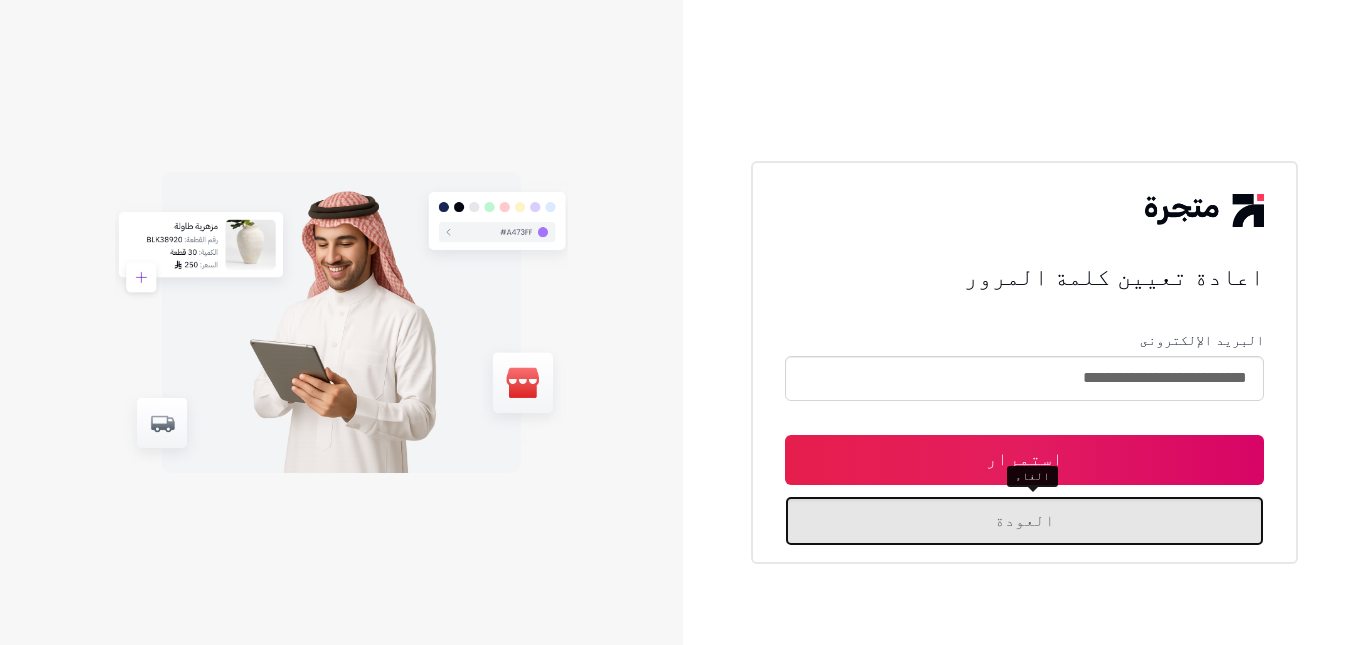 click on "العودة" at bounding box center [1024, 521] 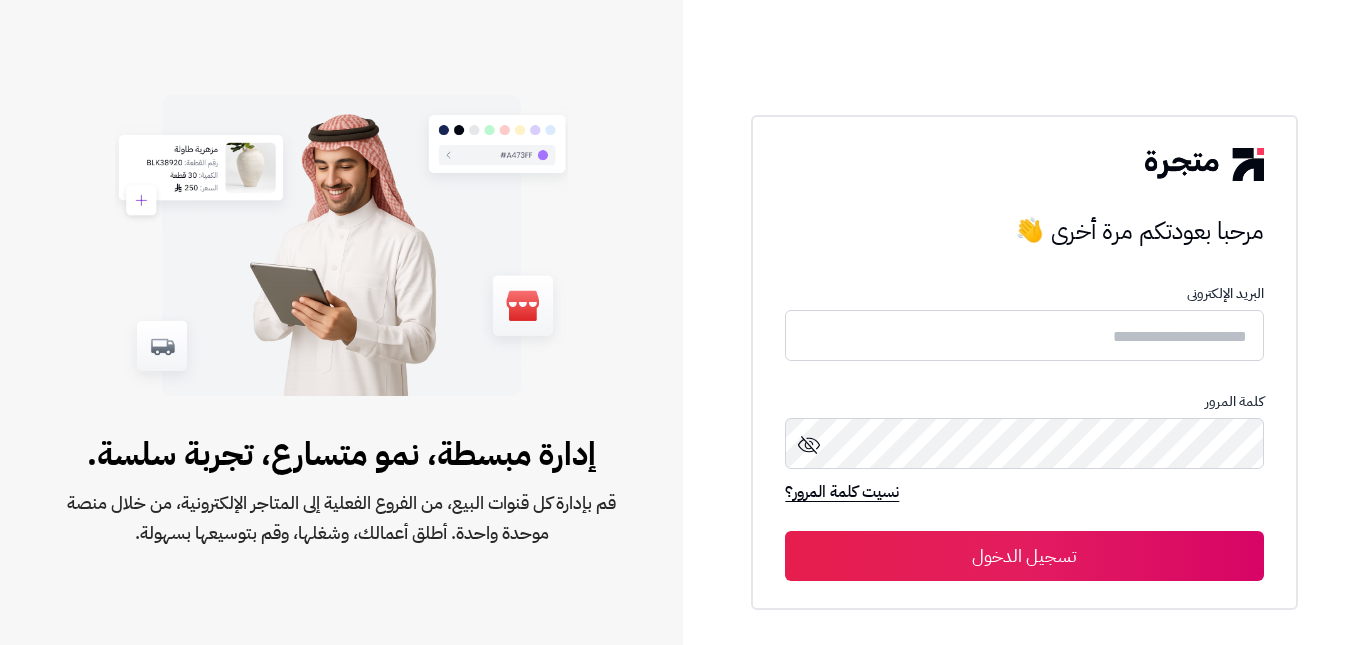 scroll, scrollTop: 0, scrollLeft: 0, axis: both 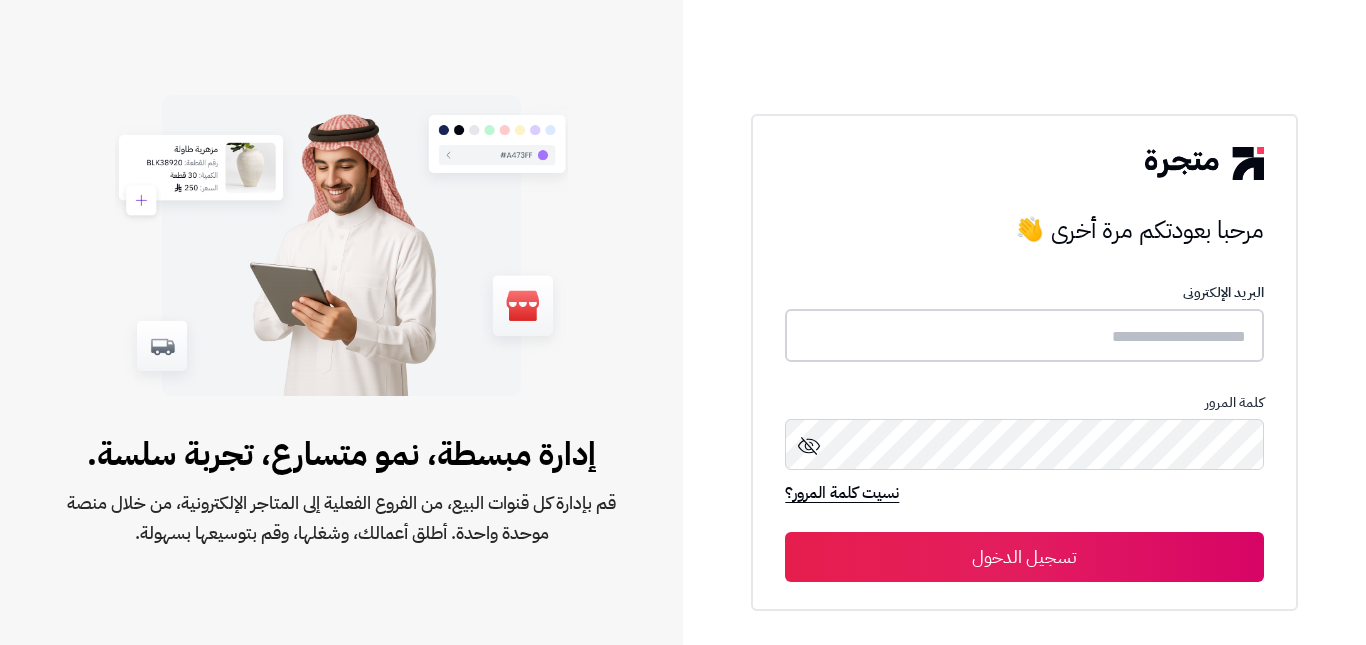 click at bounding box center [1024, 335] 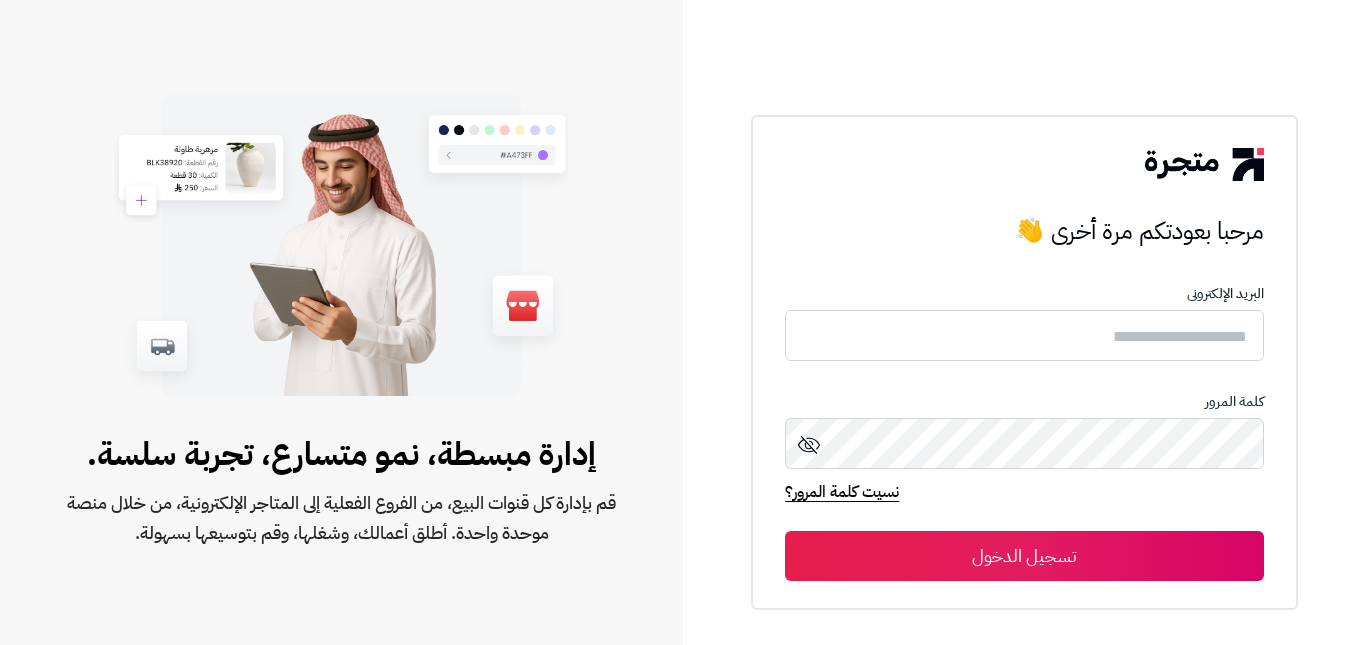 scroll, scrollTop: 0, scrollLeft: 0, axis: both 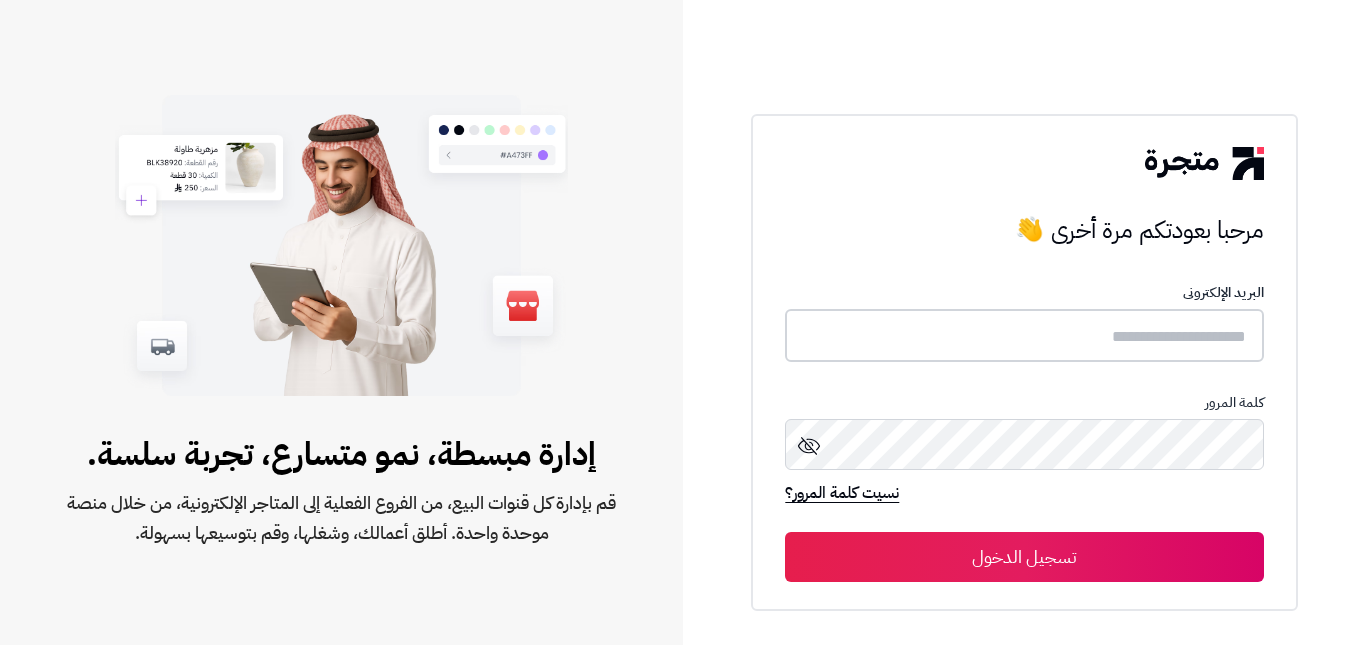 drag, startPoint x: 0, startPoint y: 0, endPoint x: 949, endPoint y: 352, distance: 1012.17834 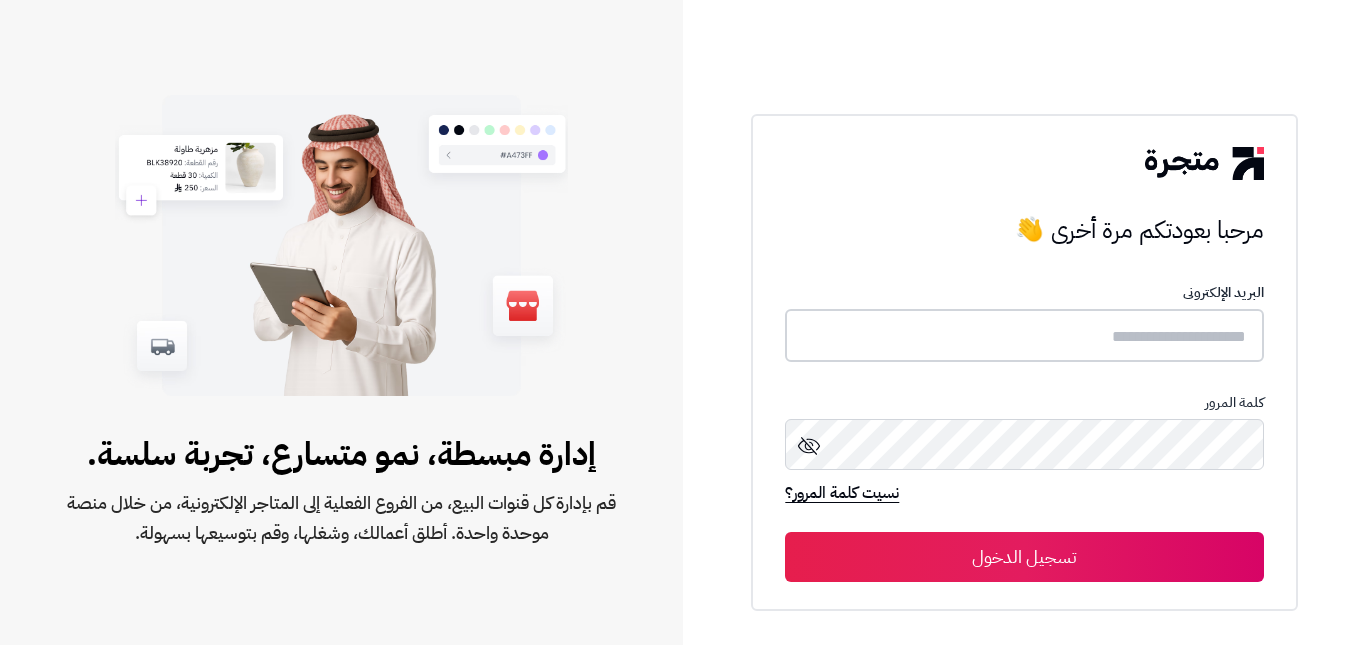 click at bounding box center (1024, 335) 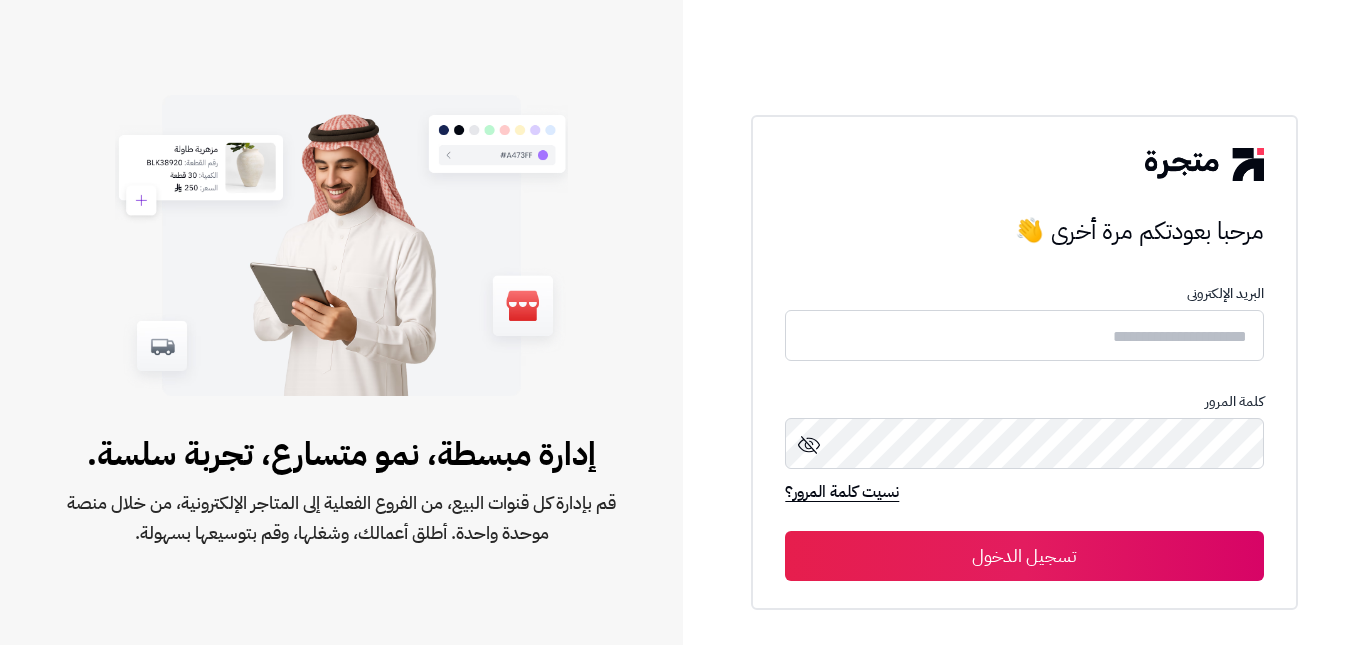 scroll, scrollTop: 0, scrollLeft: 0, axis: both 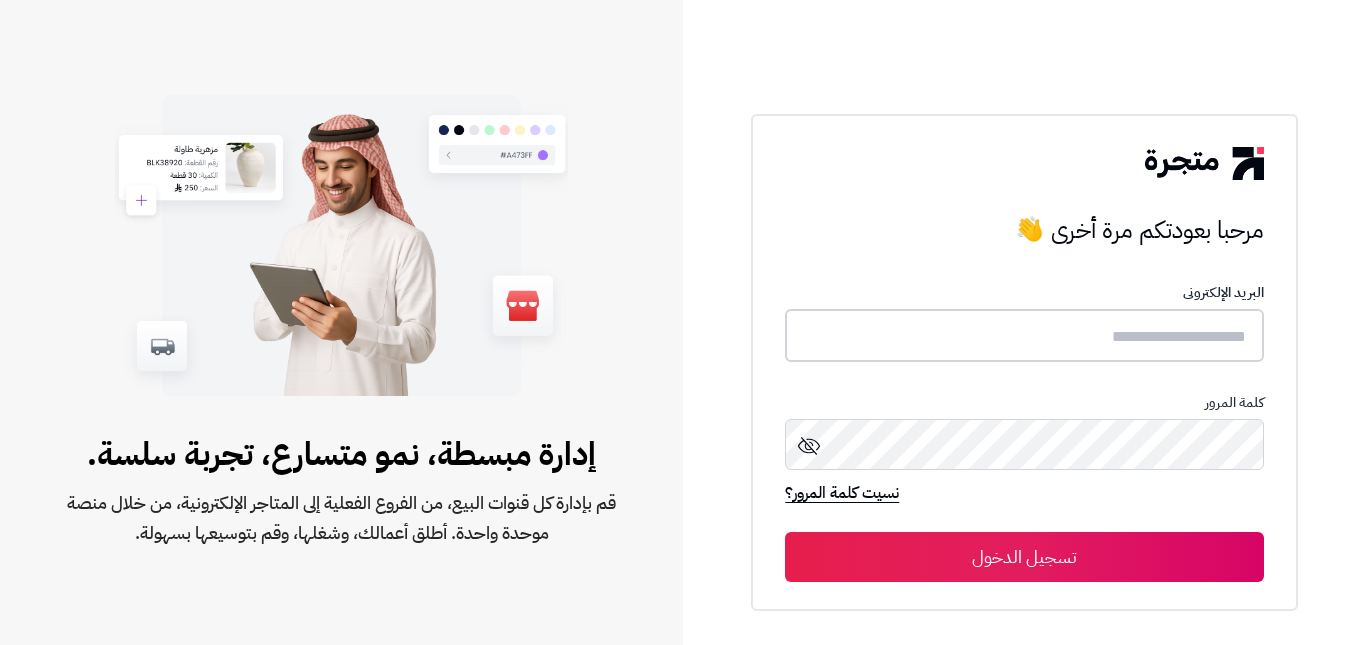 click at bounding box center (1024, 335) 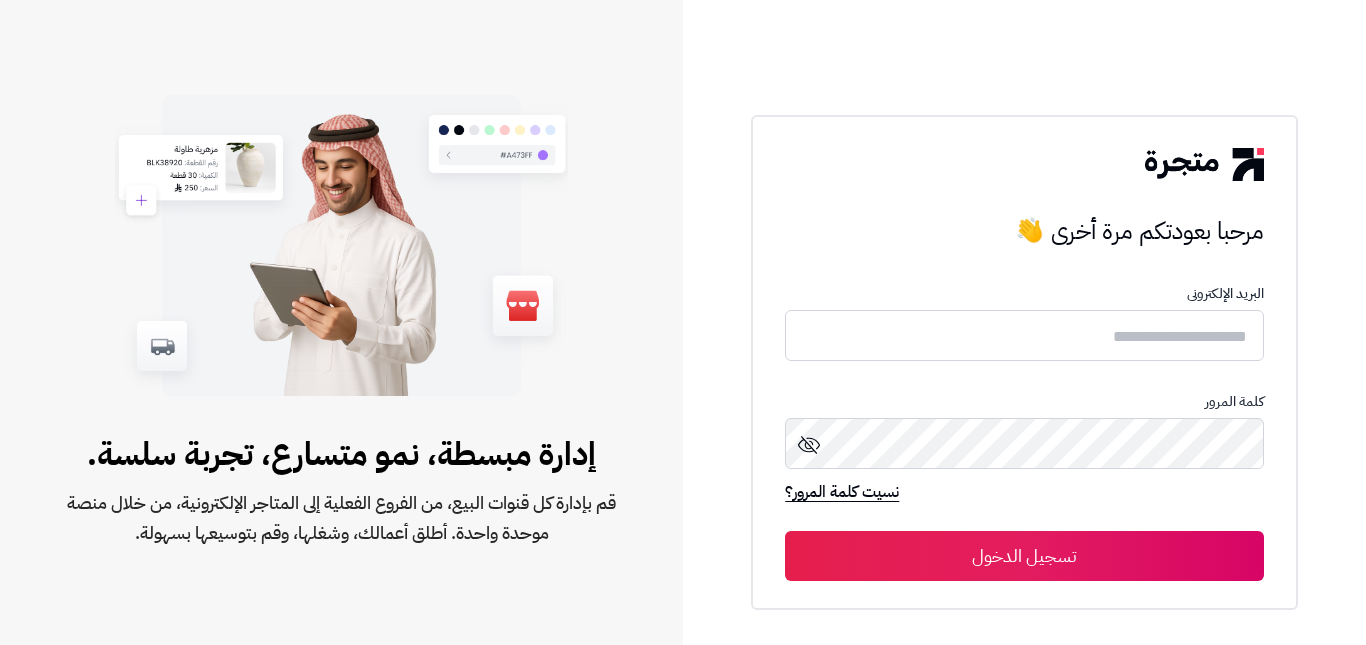 click at bounding box center (341, 246) 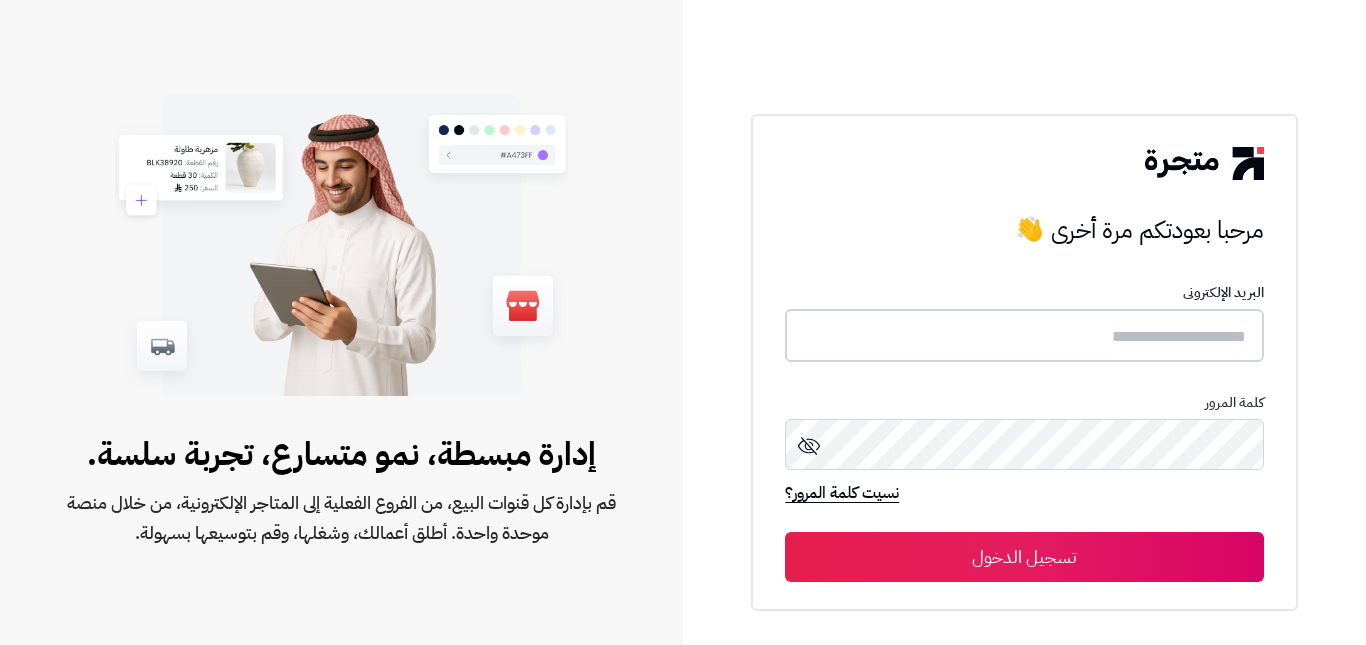 drag, startPoint x: 0, startPoint y: 0, endPoint x: 1004, endPoint y: 357, distance: 1065.582 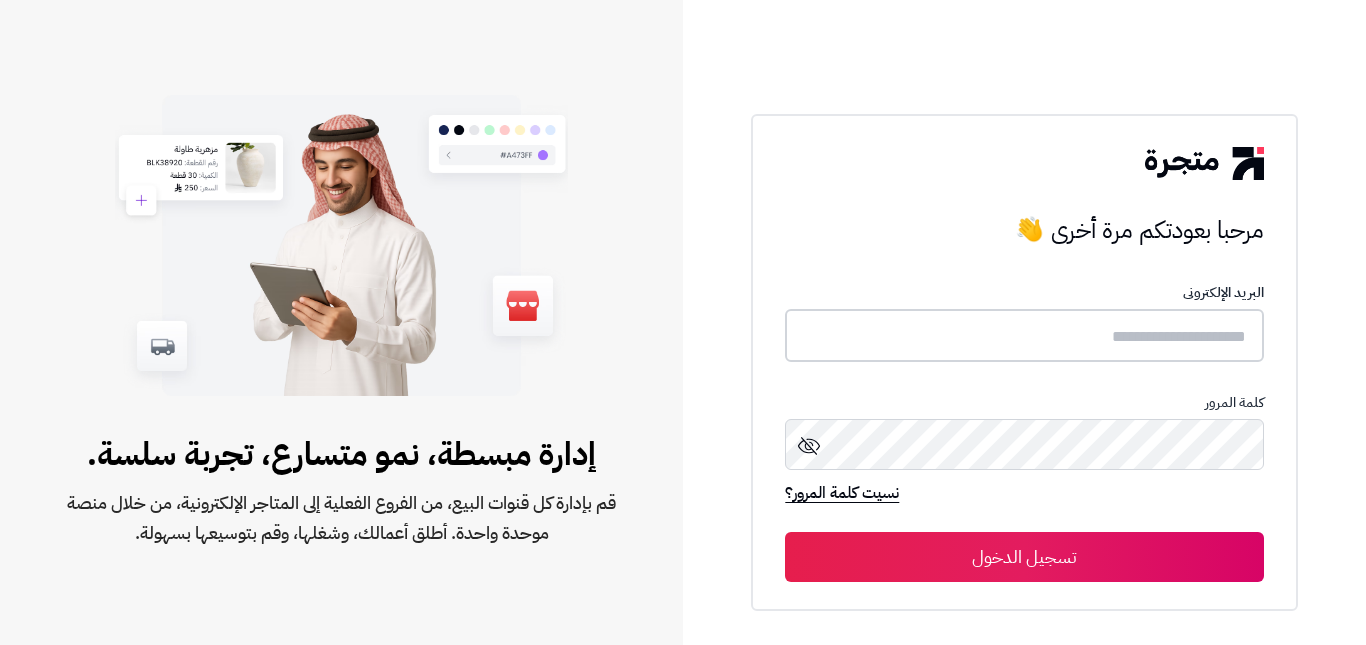 click at bounding box center (1024, 335) 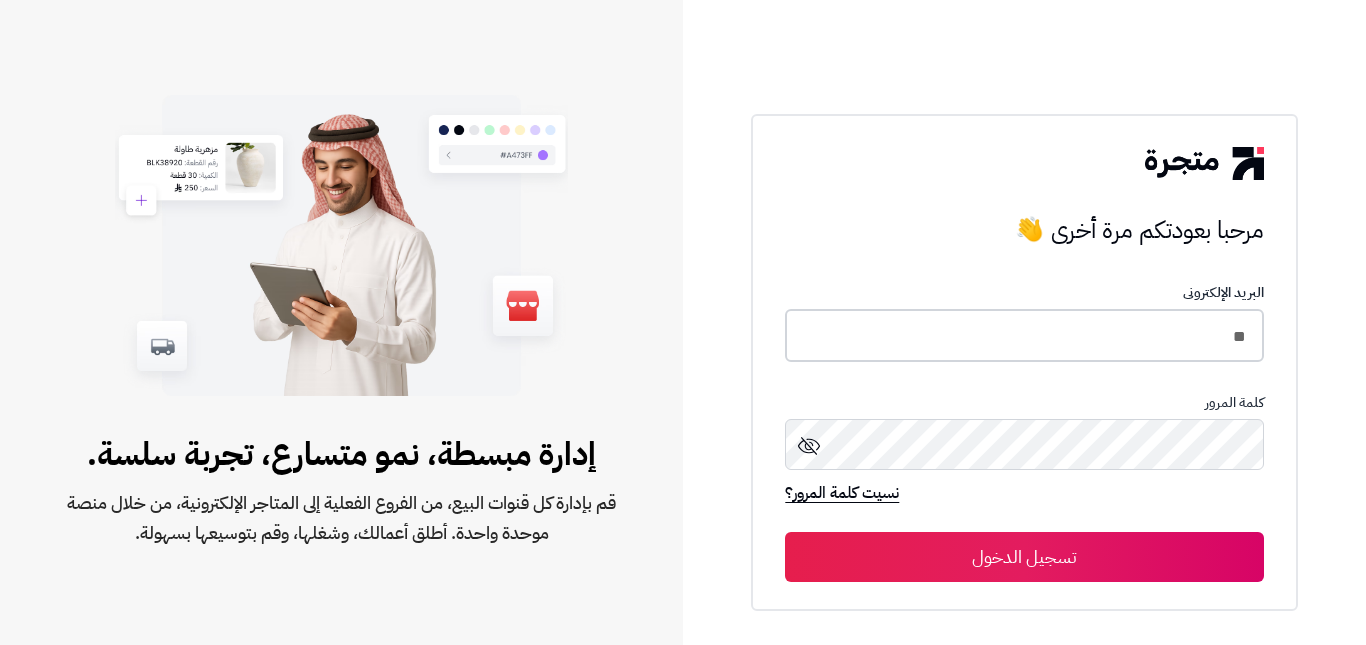 type on "*" 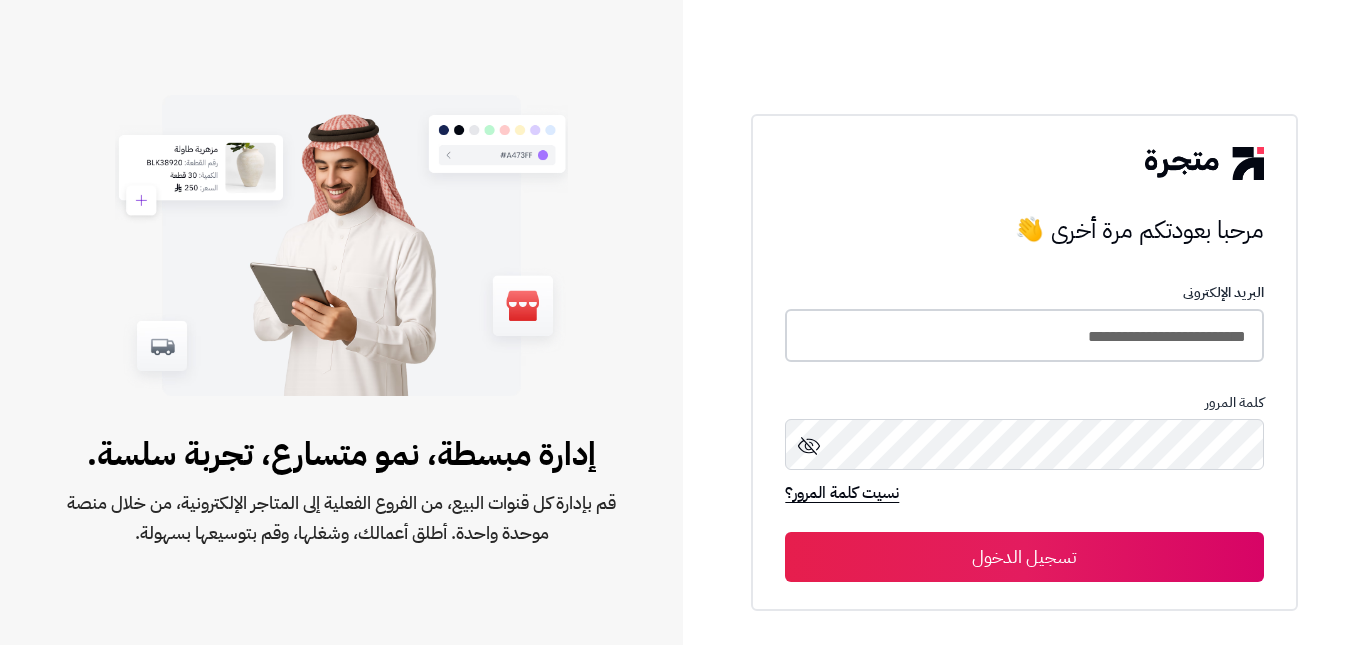 type on "**********" 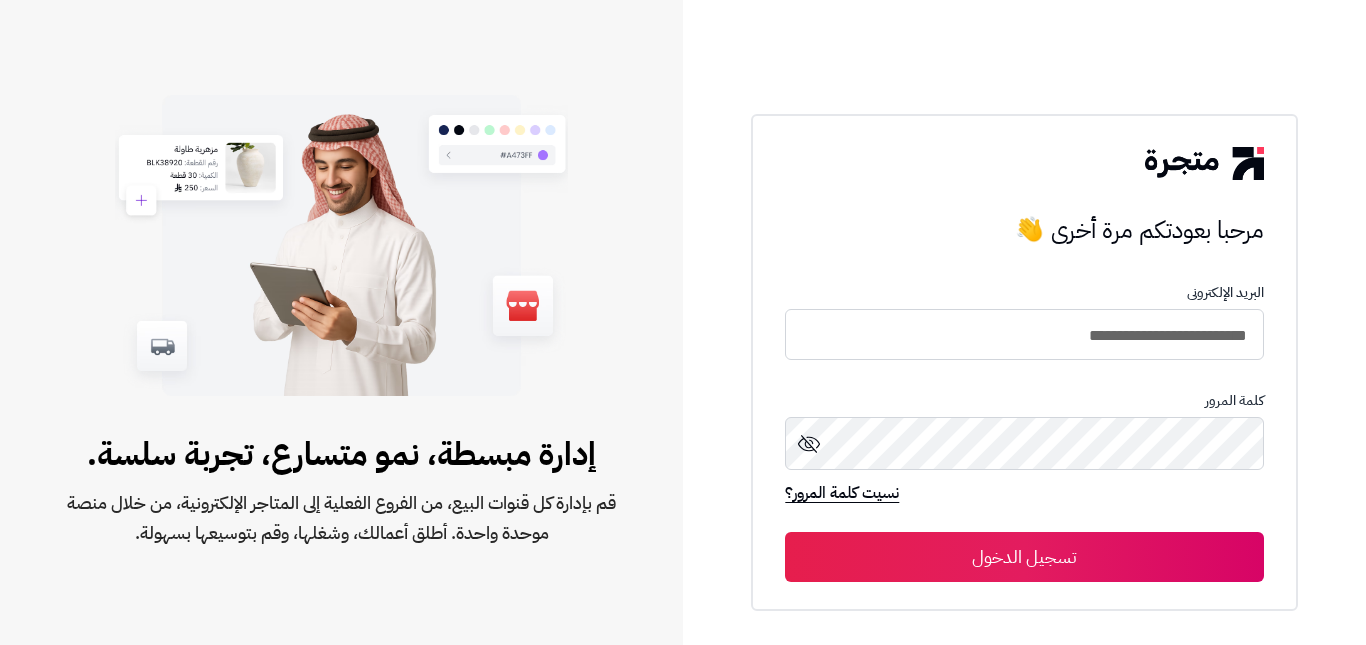 click on "تسجيل الدخول" at bounding box center [1024, 557] 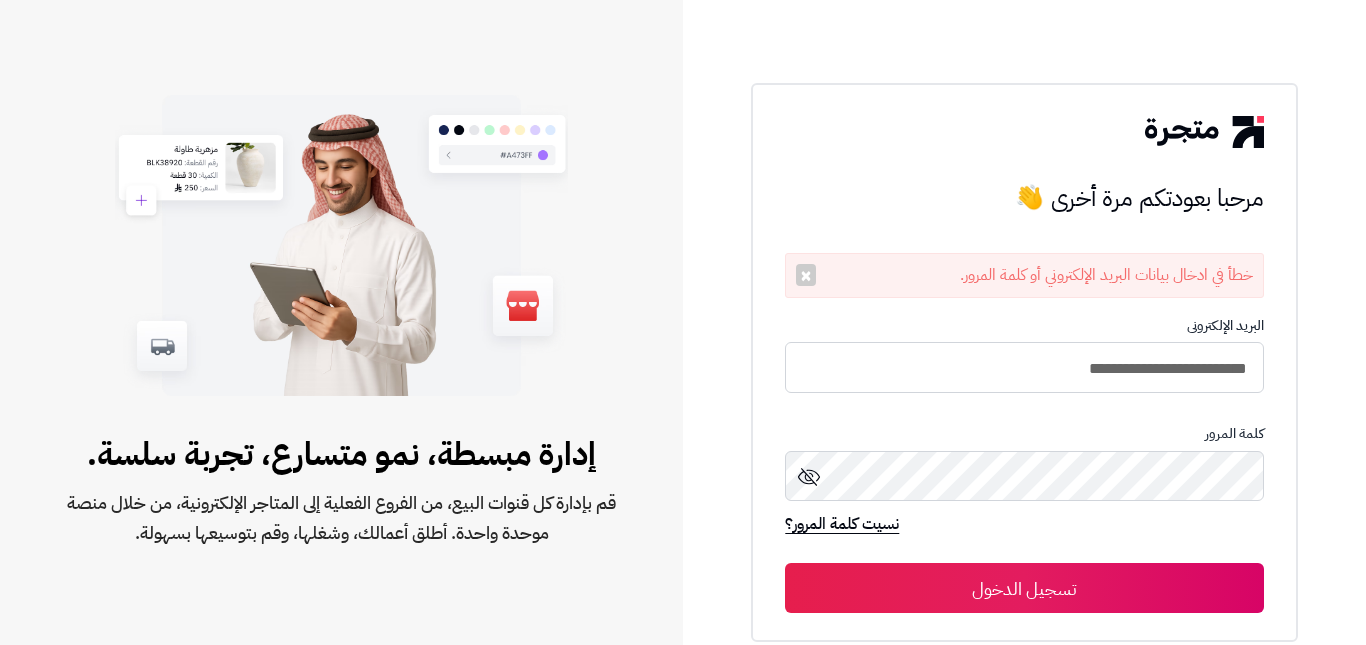 scroll, scrollTop: 0, scrollLeft: 0, axis: both 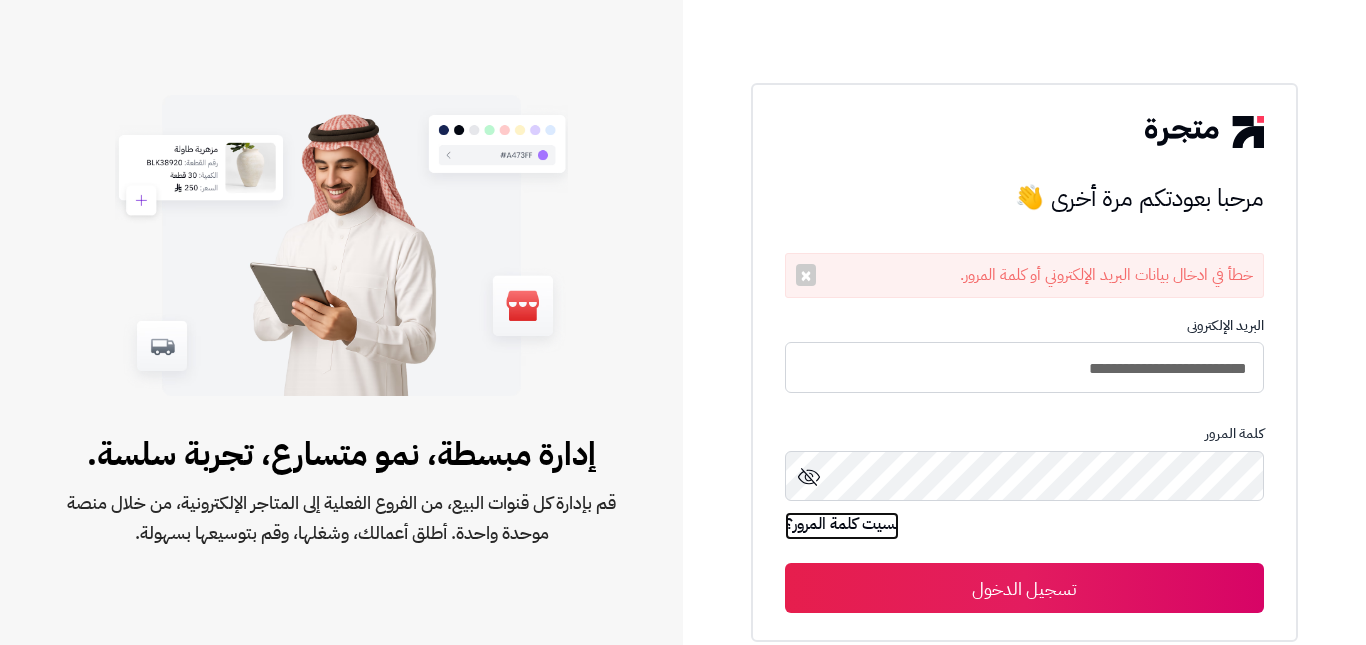 click on "نسيت كلمة المرور؟" at bounding box center (842, 526) 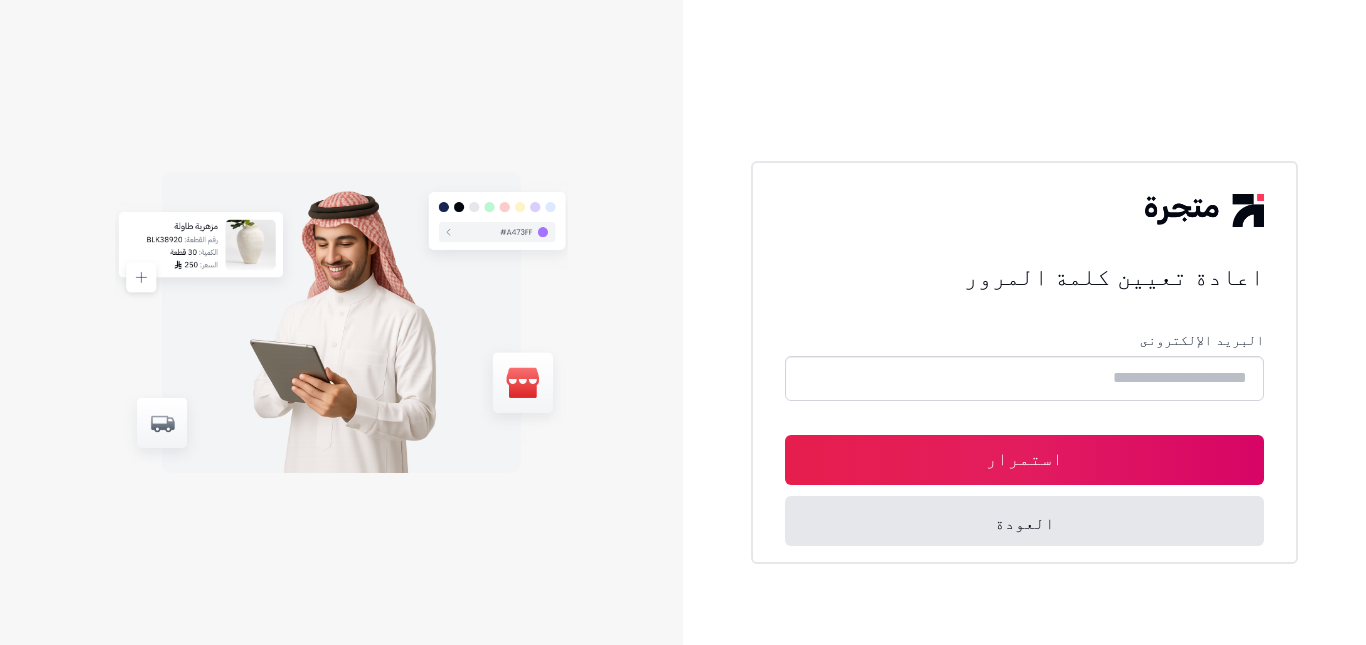scroll, scrollTop: 0, scrollLeft: 0, axis: both 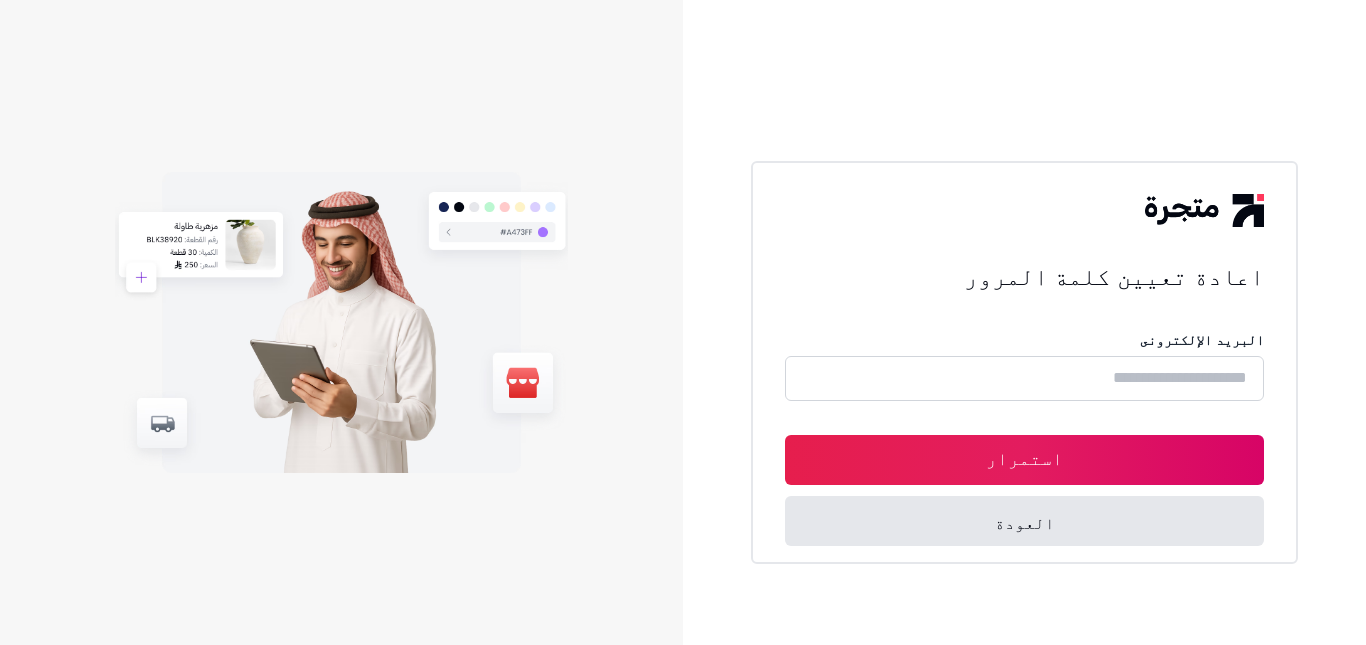 click at bounding box center [1024, 378] 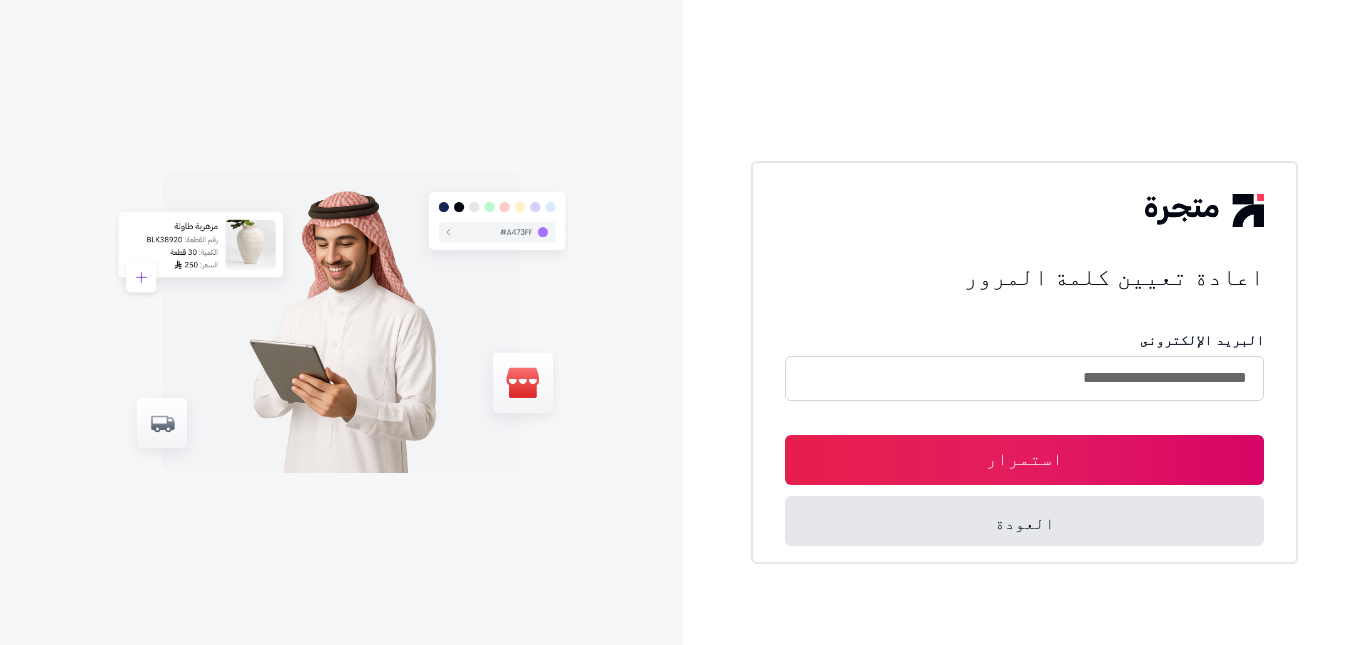 type on "**********" 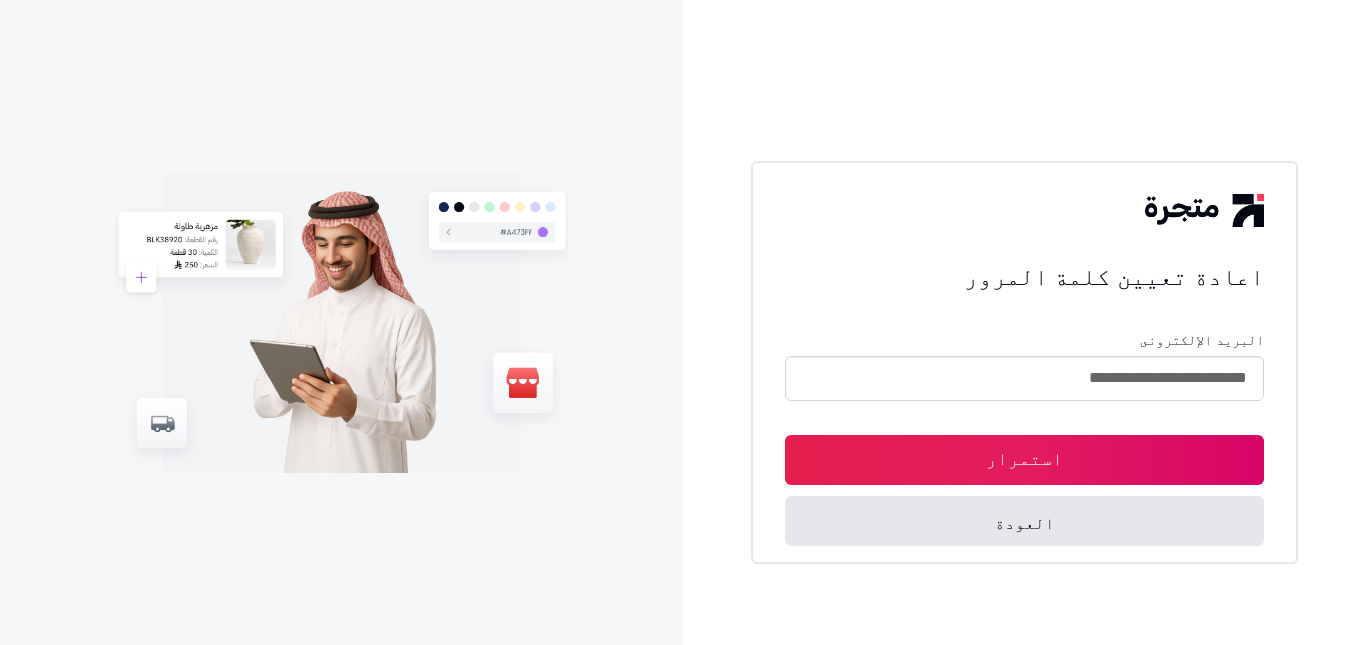 click on "استمرار" at bounding box center [1024, 460] 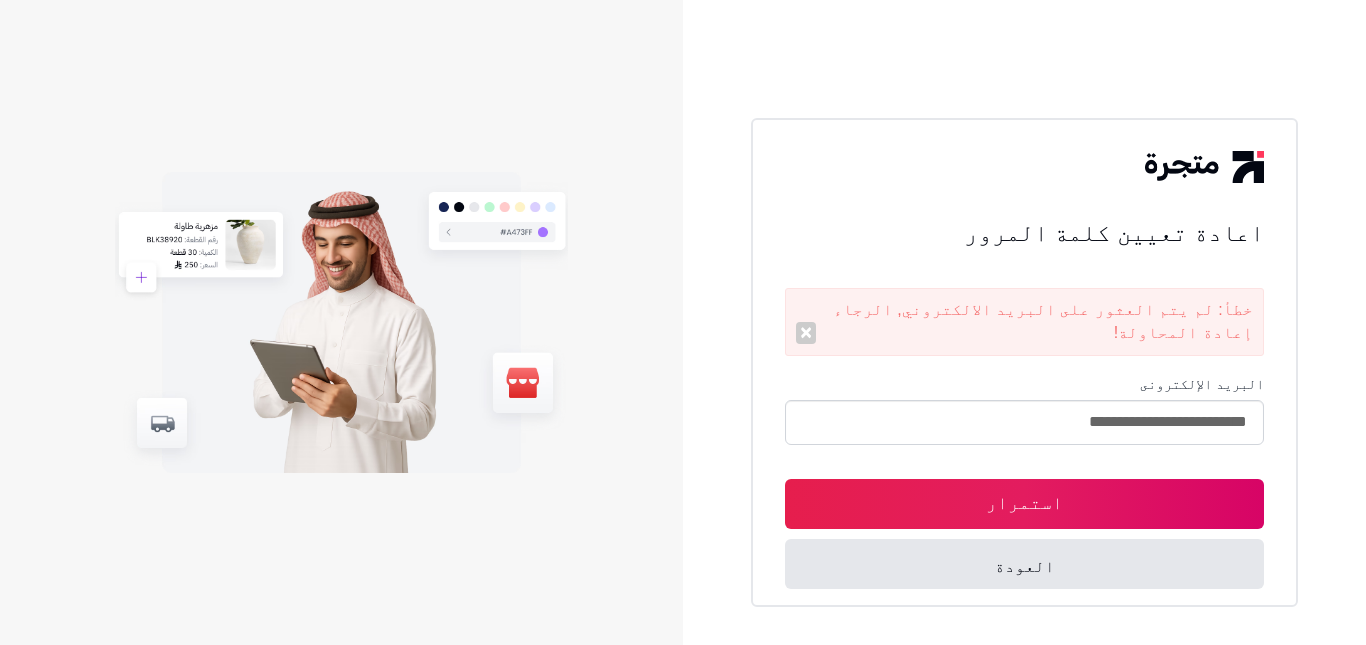 scroll, scrollTop: 0, scrollLeft: 0, axis: both 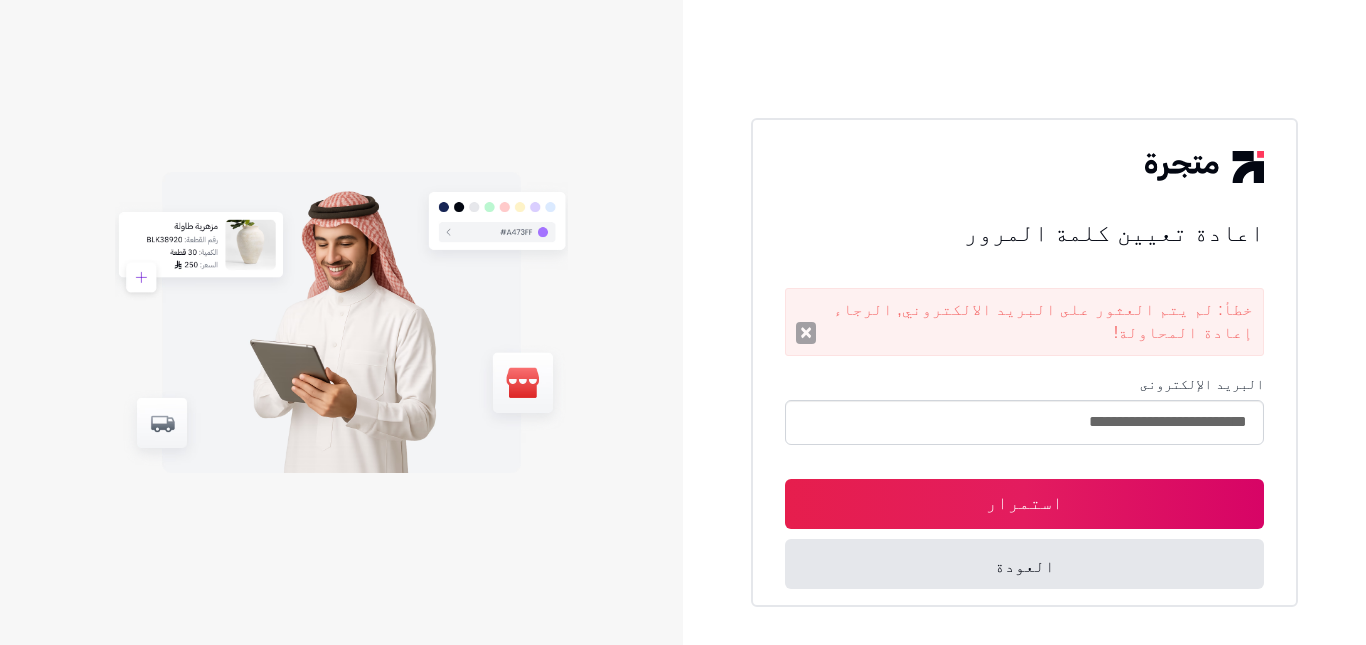 click on "×" at bounding box center [806, 333] 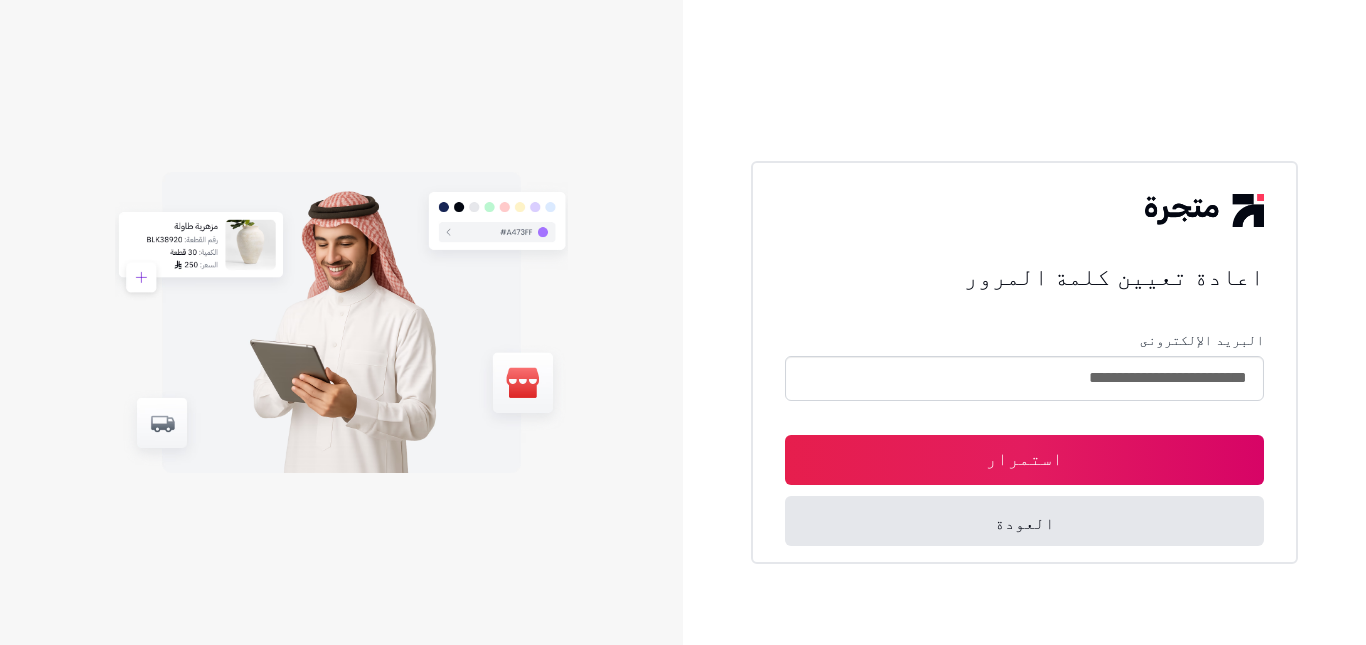 click on "استمرار" at bounding box center (1024, 460) 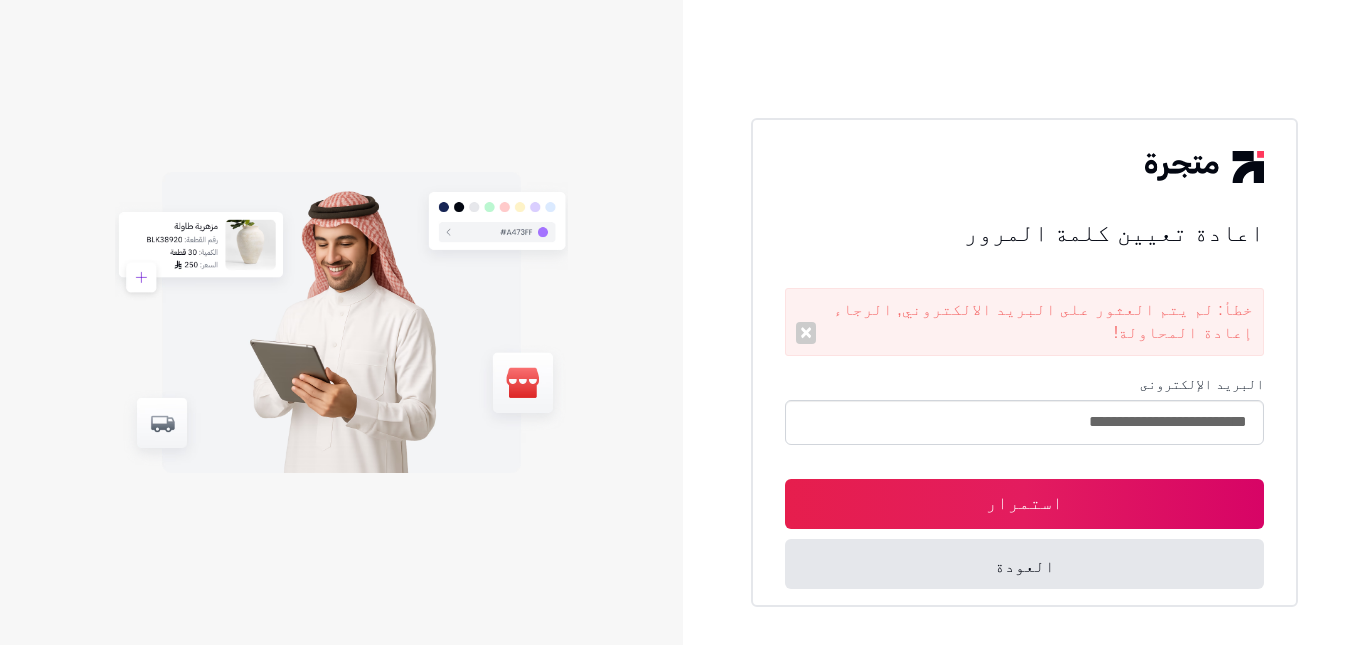 scroll, scrollTop: 0, scrollLeft: 0, axis: both 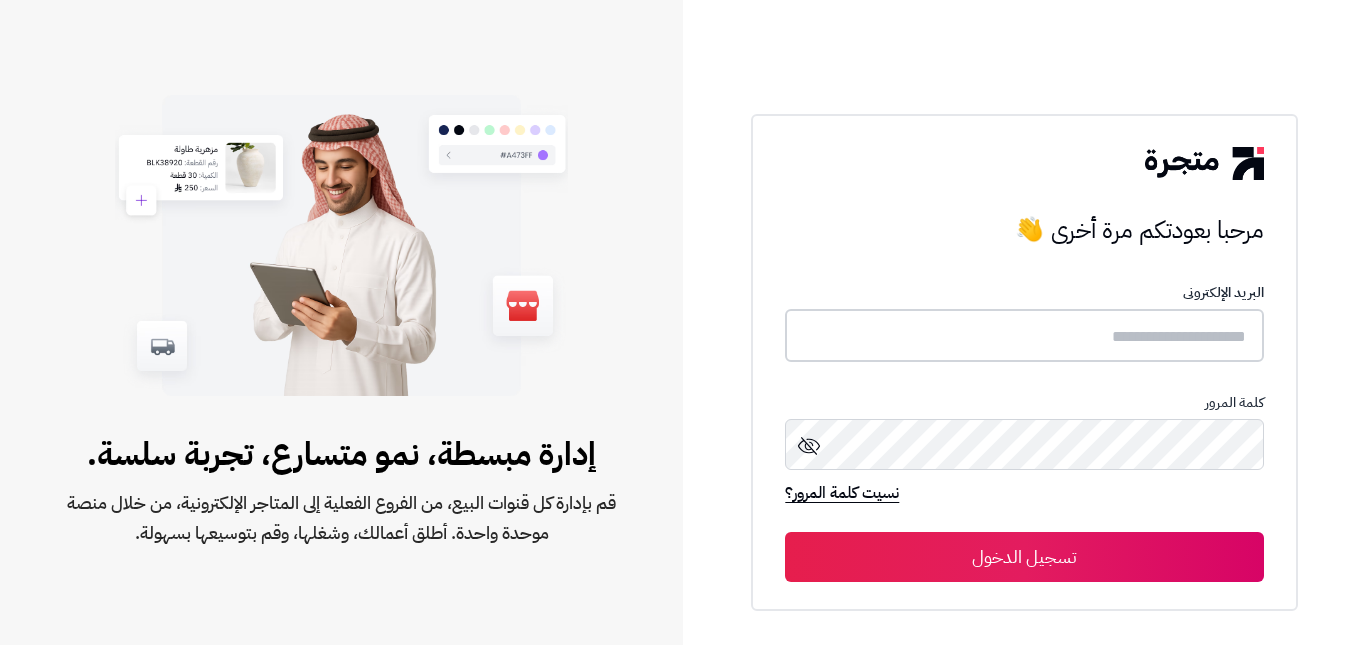 drag, startPoint x: 0, startPoint y: 0, endPoint x: 982, endPoint y: 355, distance: 1044.1978 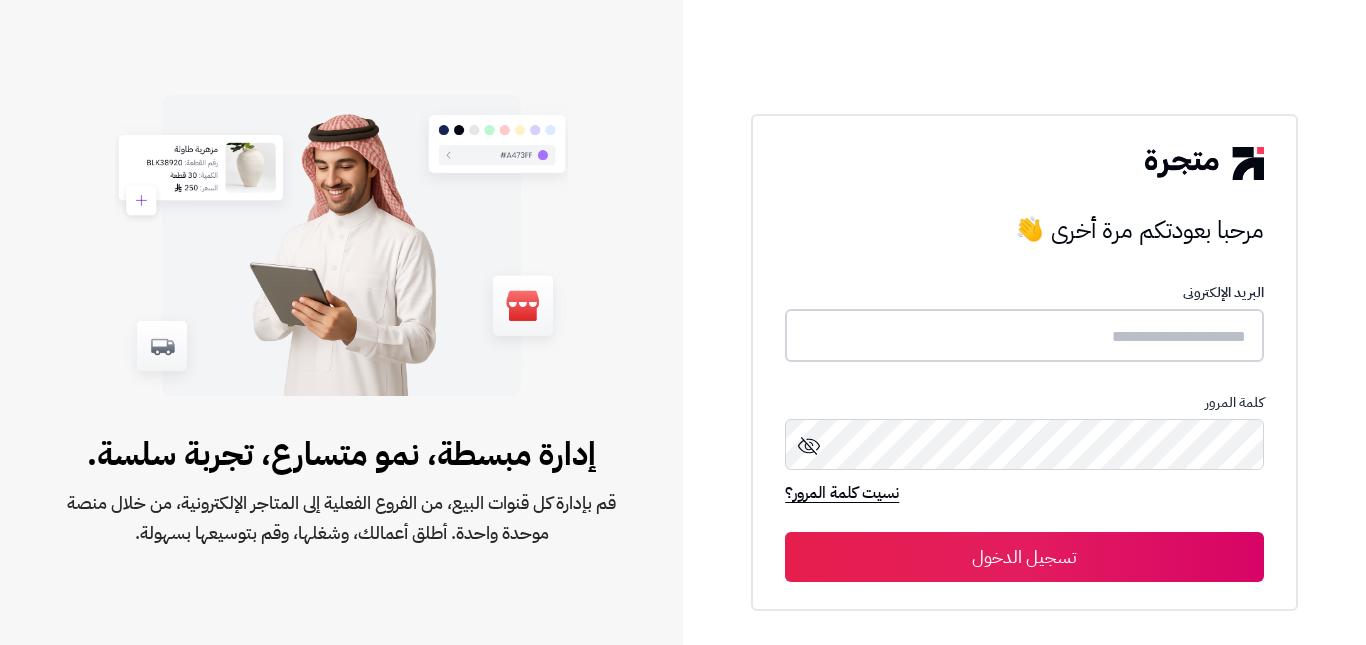 click at bounding box center [1024, 335] 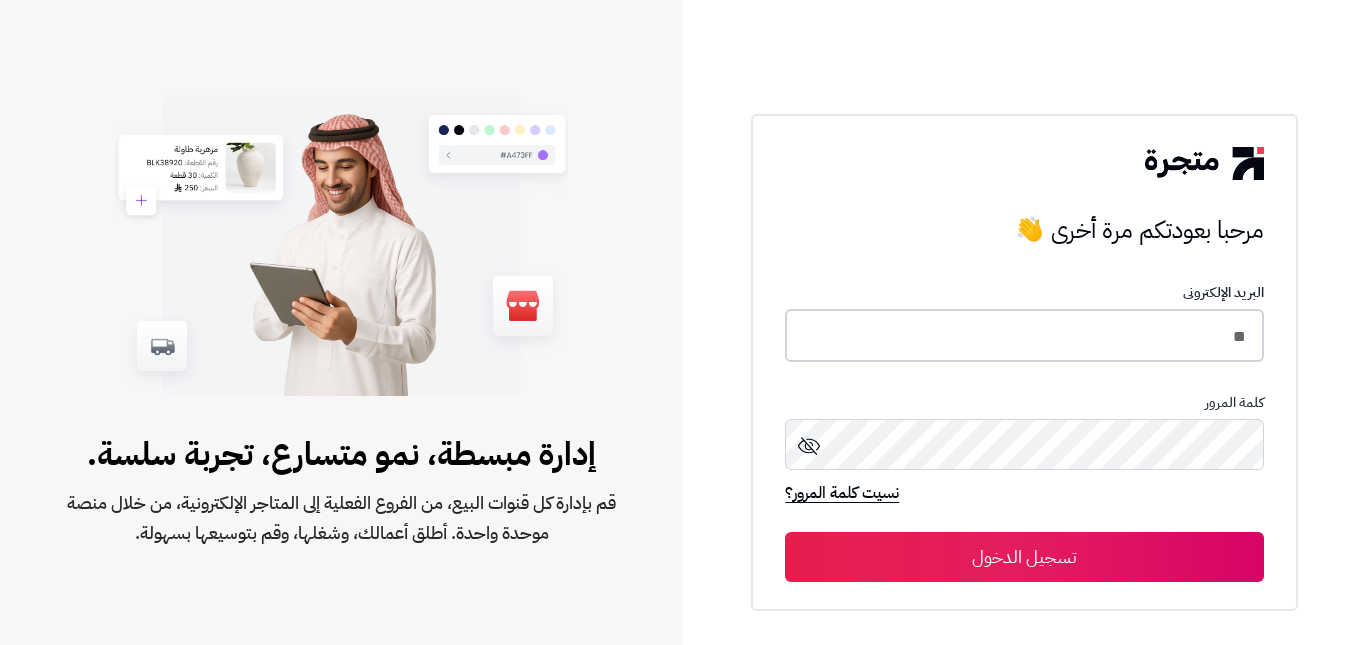 type on "*" 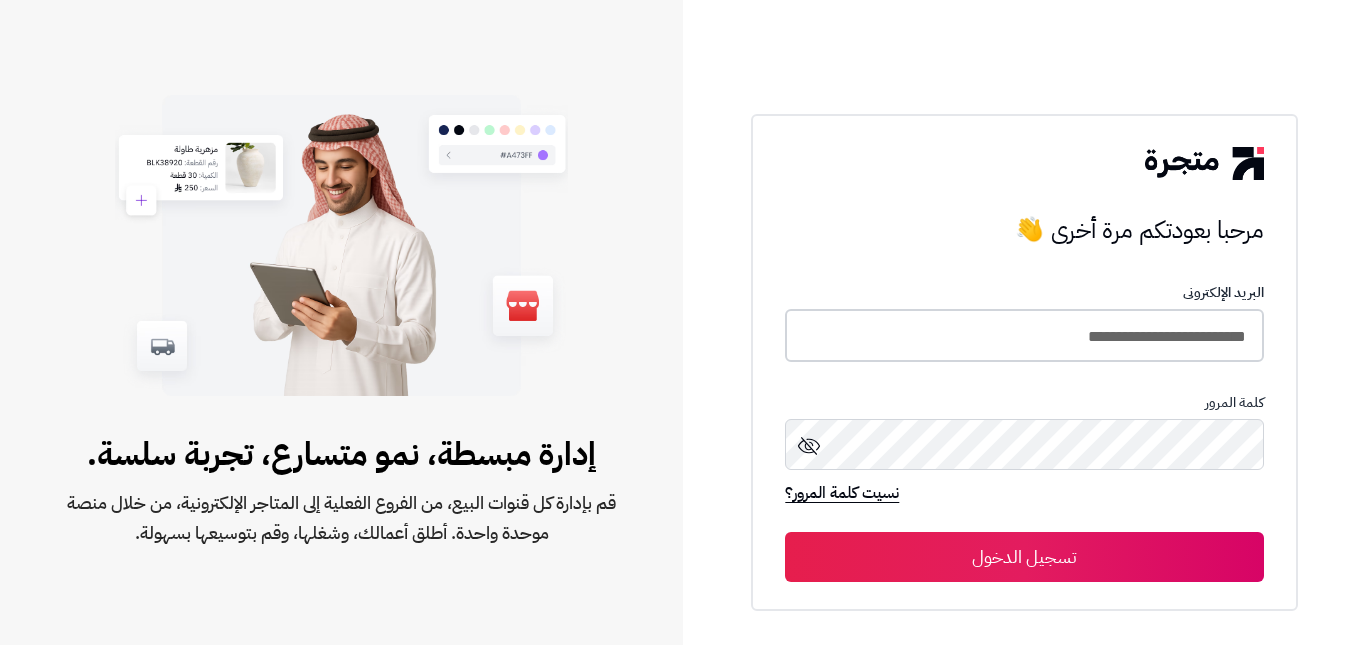 type on "**********" 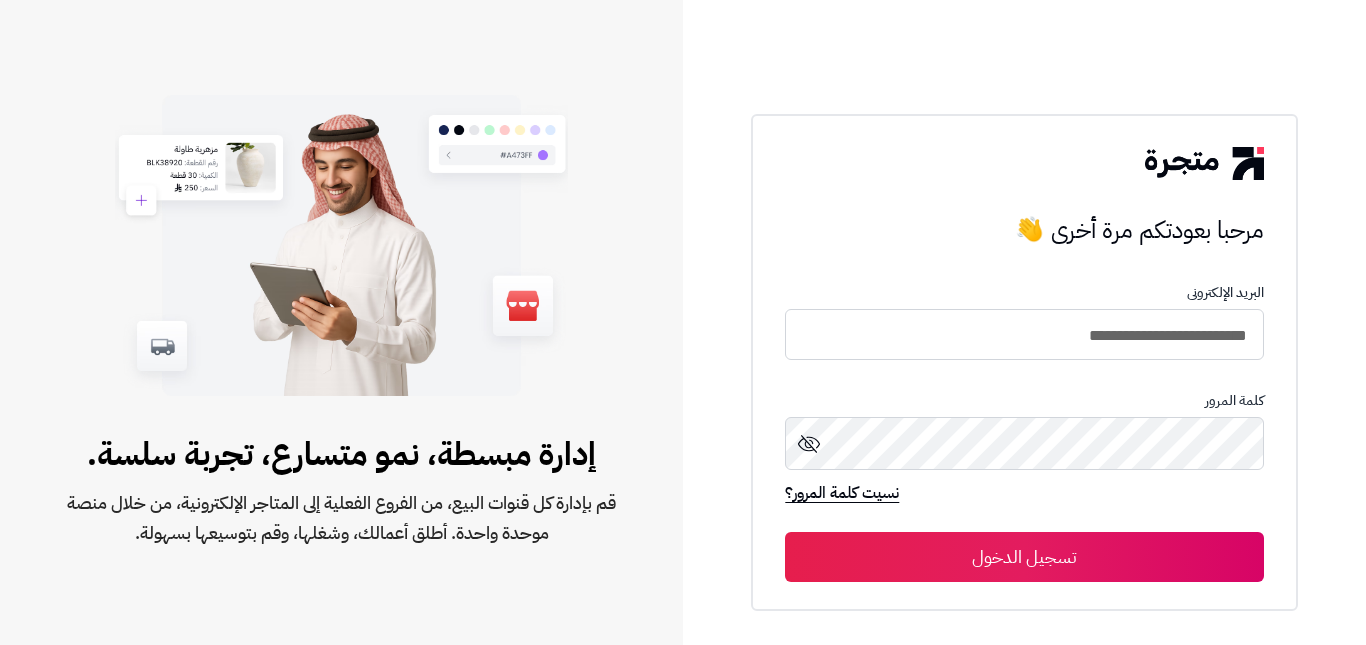click on "تسجيل الدخول" at bounding box center (1024, 557) 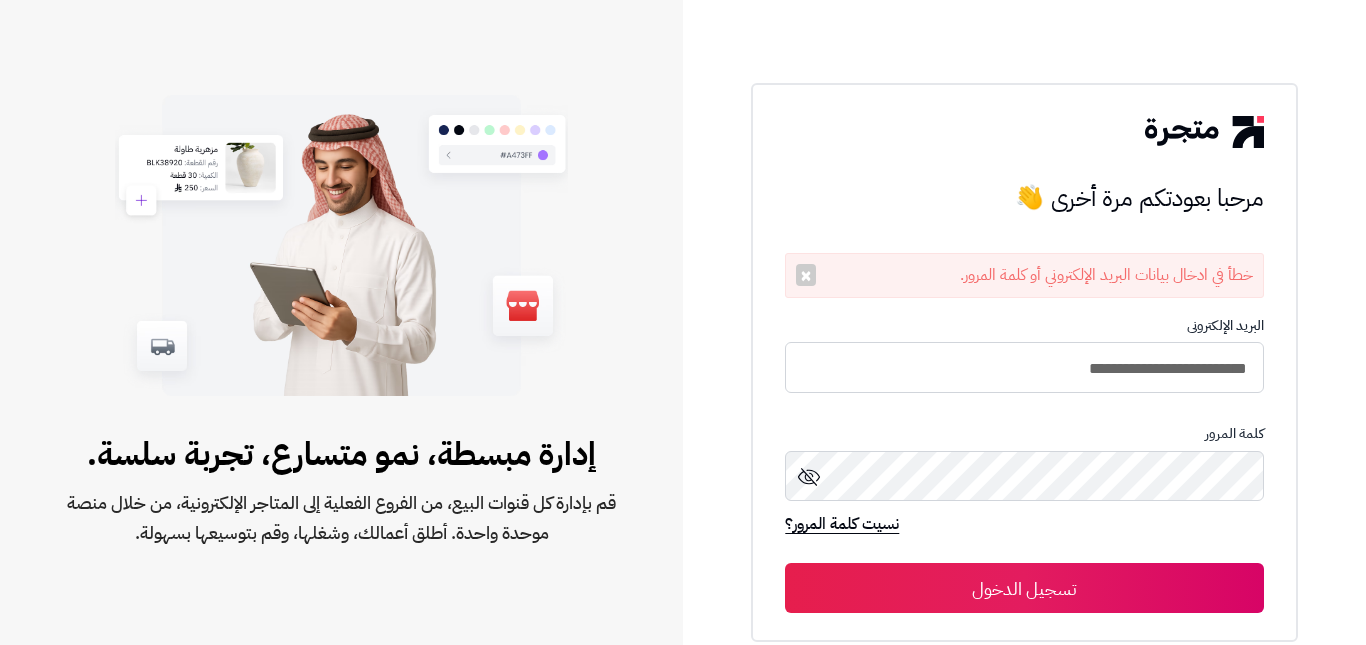 scroll, scrollTop: 0, scrollLeft: 0, axis: both 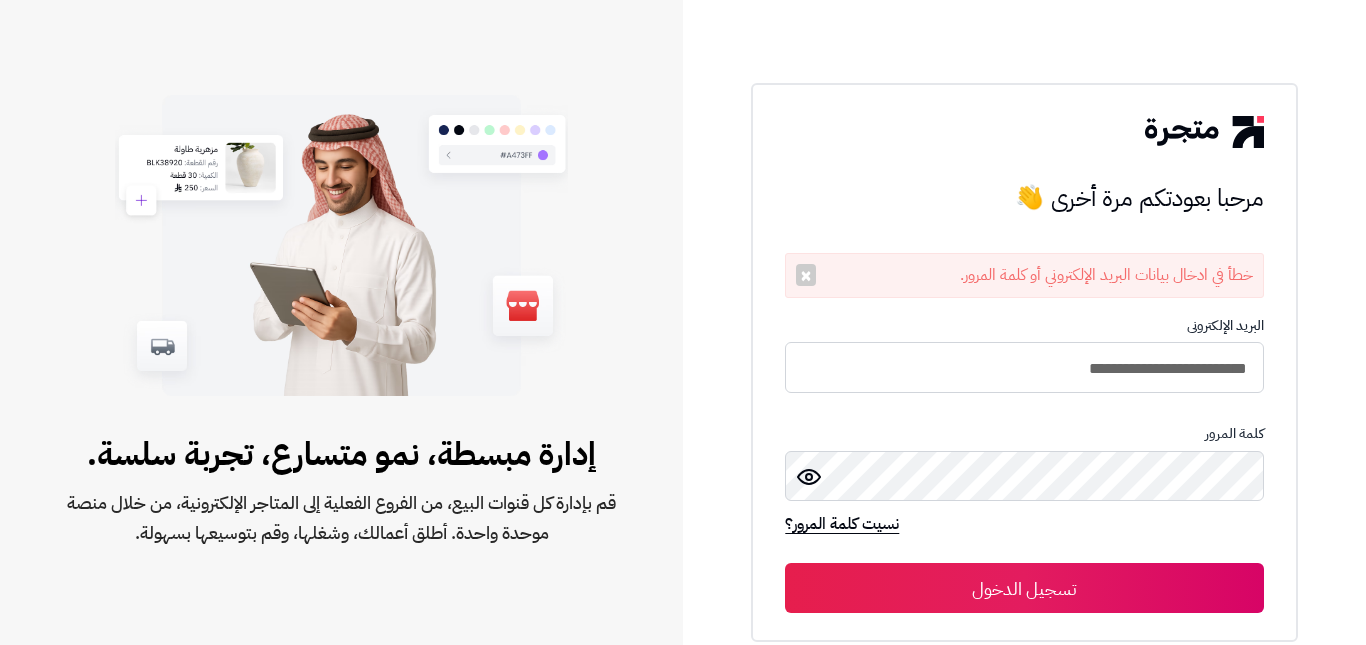 click on "تسجيل الدخول" at bounding box center [1024, 588] 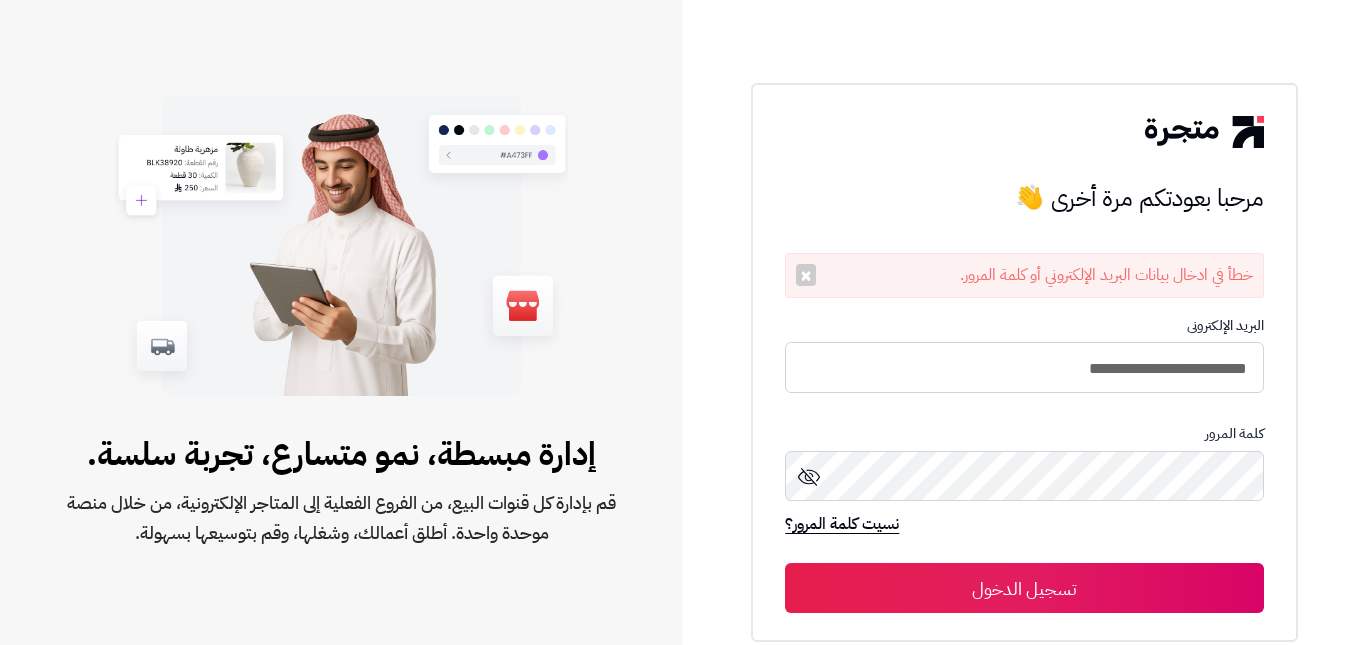 scroll, scrollTop: 0, scrollLeft: 0, axis: both 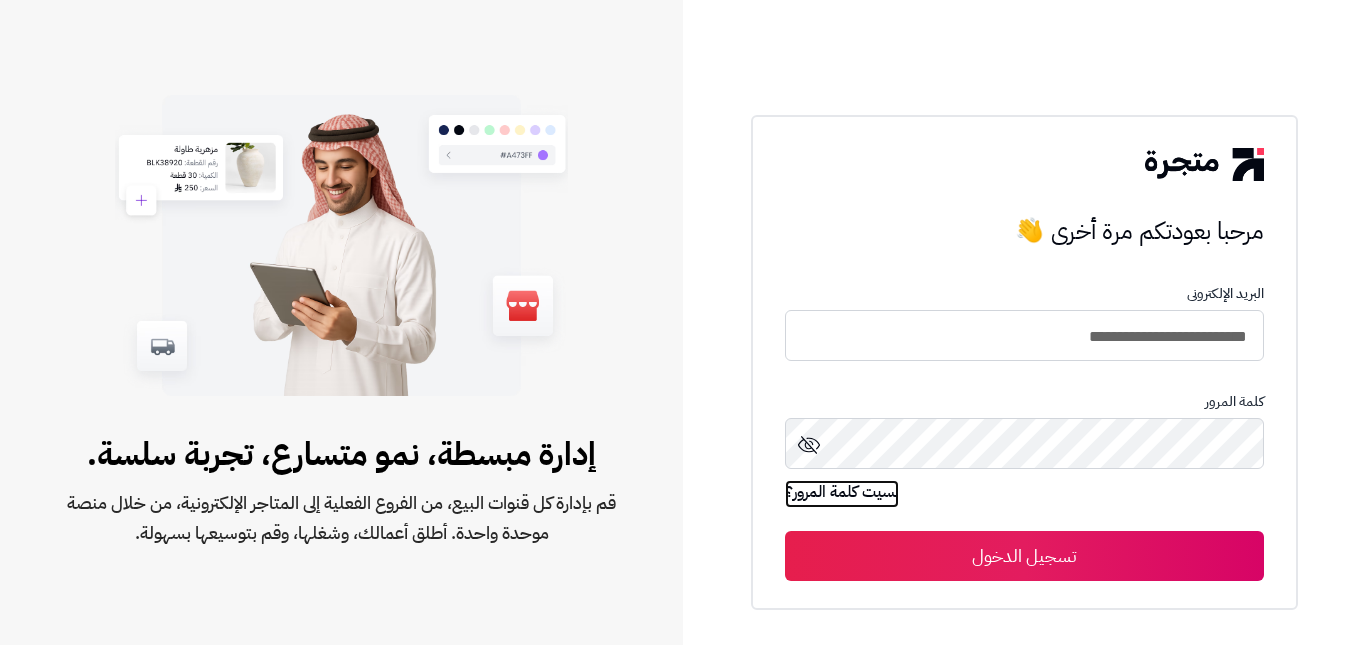 click on "نسيت كلمة المرور؟" at bounding box center [842, 494] 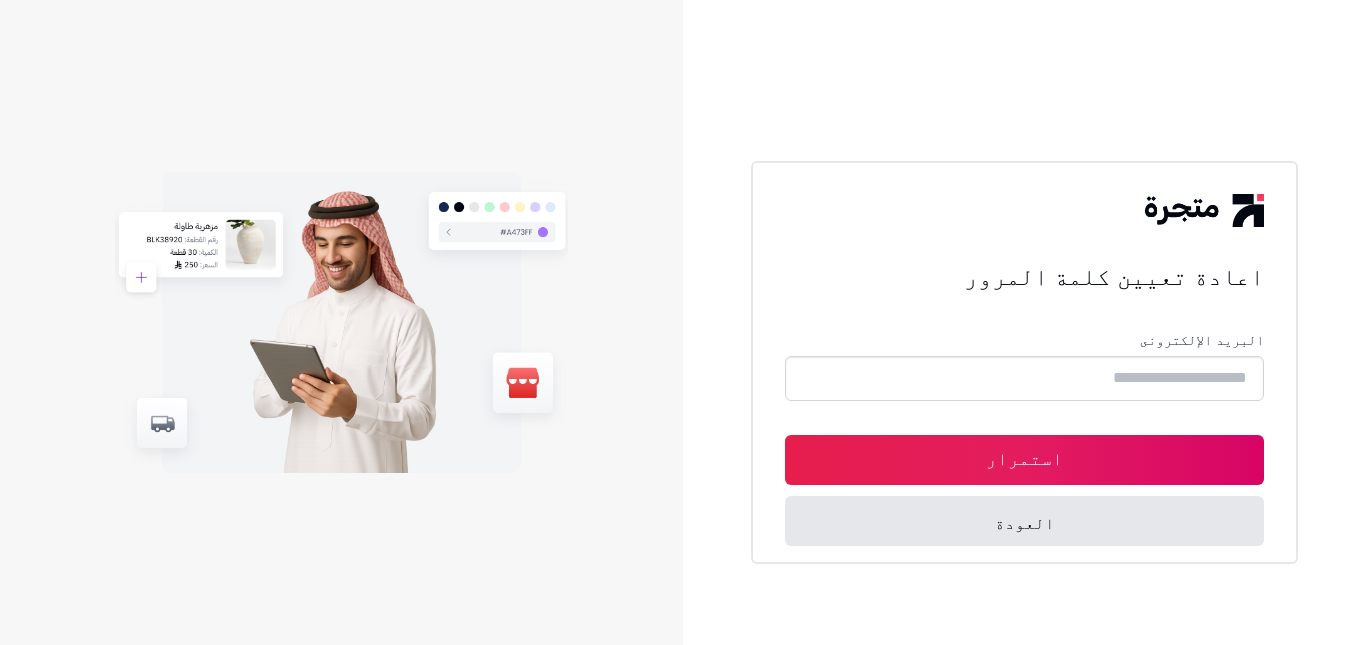 scroll, scrollTop: 0, scrollLeft: 0, axis: both 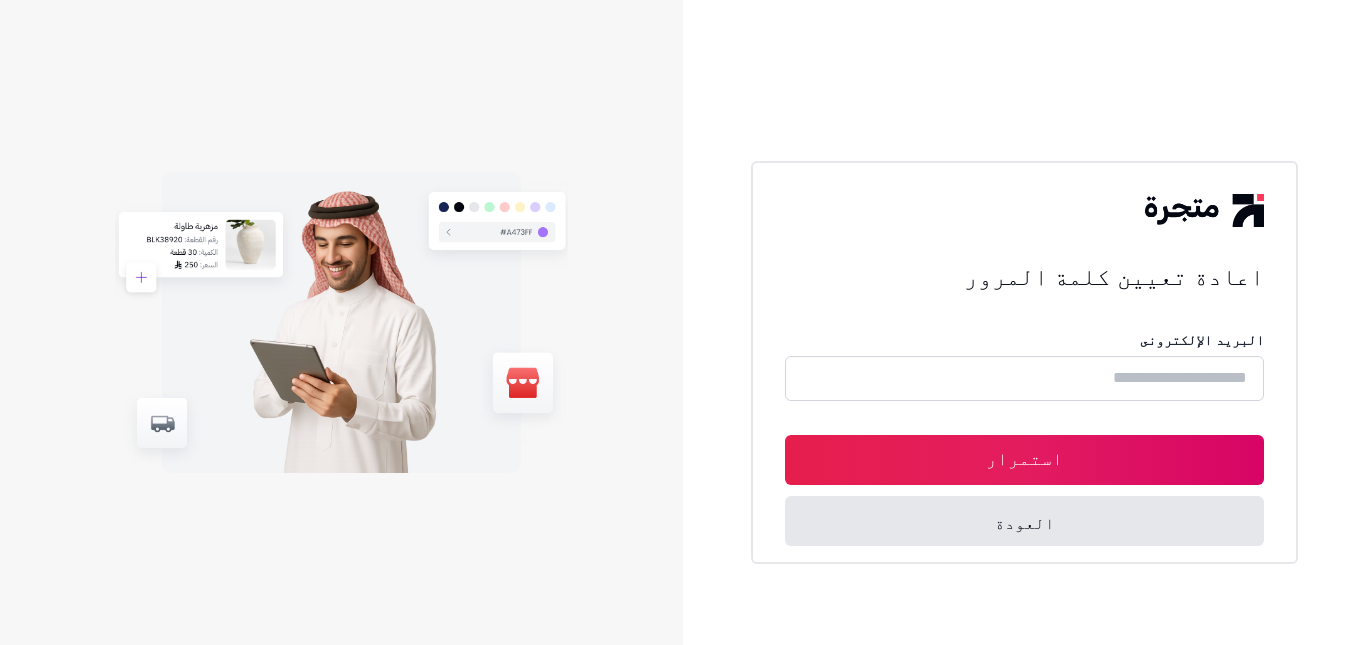 click at bounding box center [1024, 378] 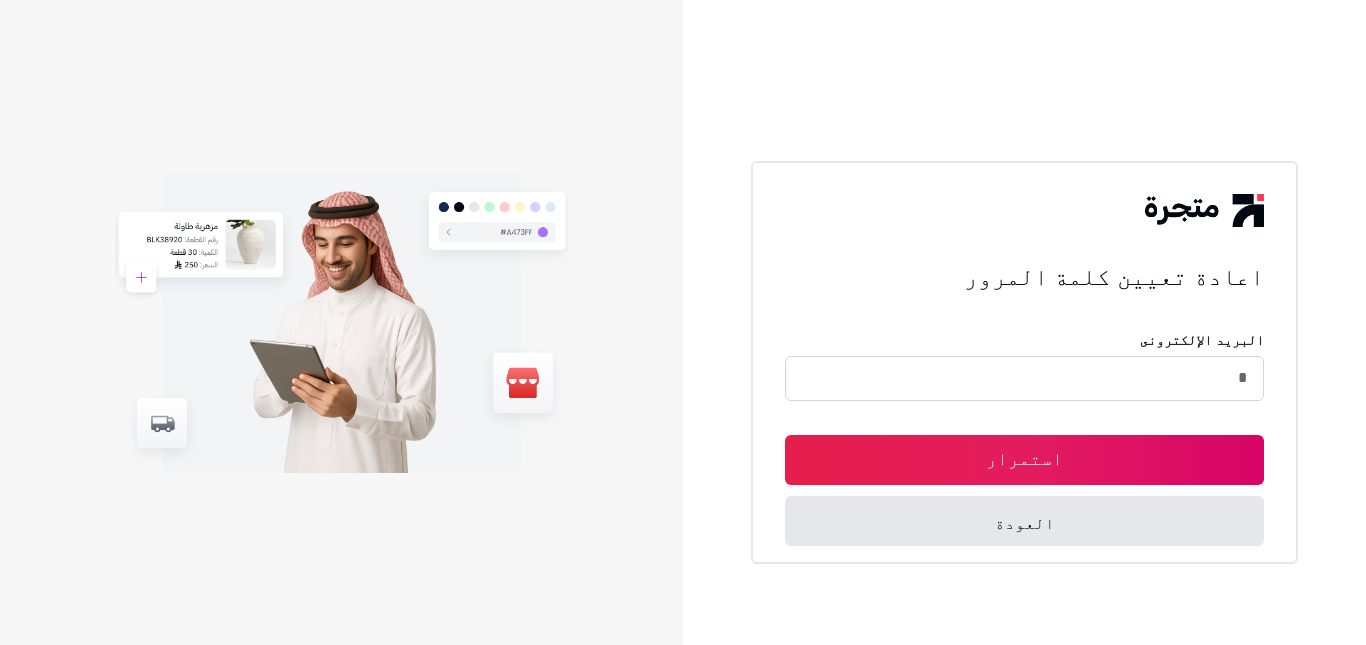type on "**********" 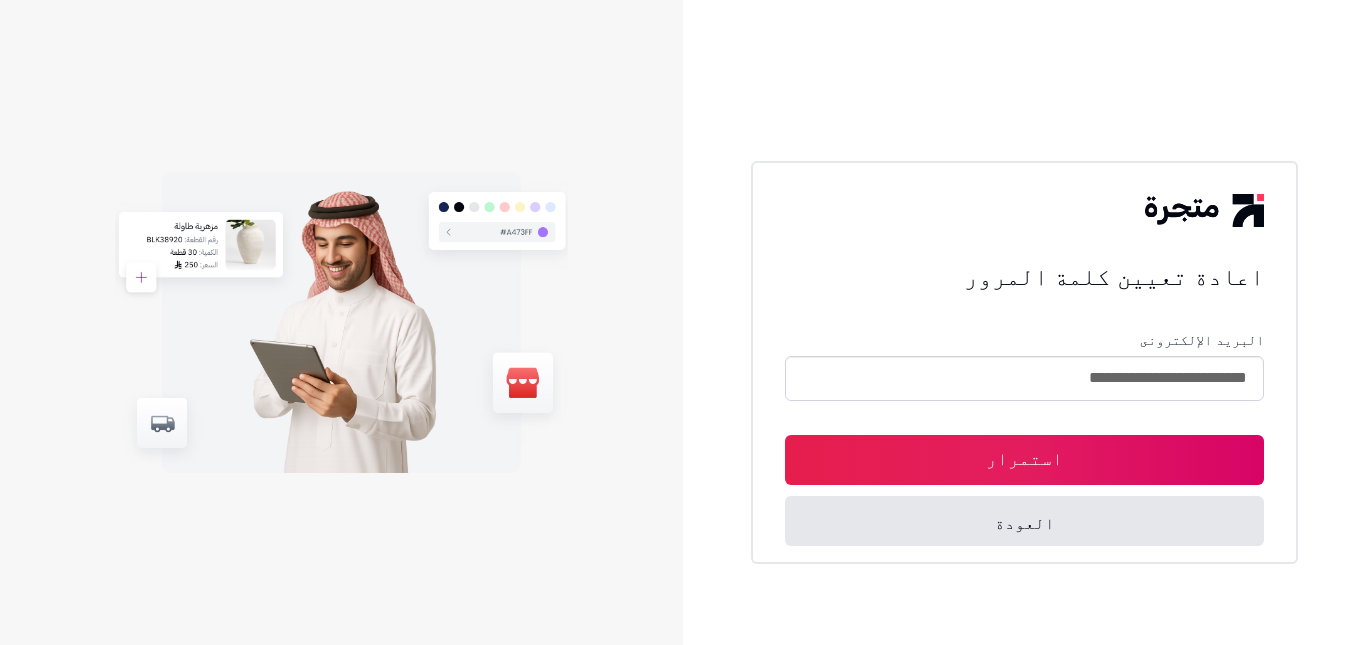 click on "استمرار" at bounding box center [1024, 460] 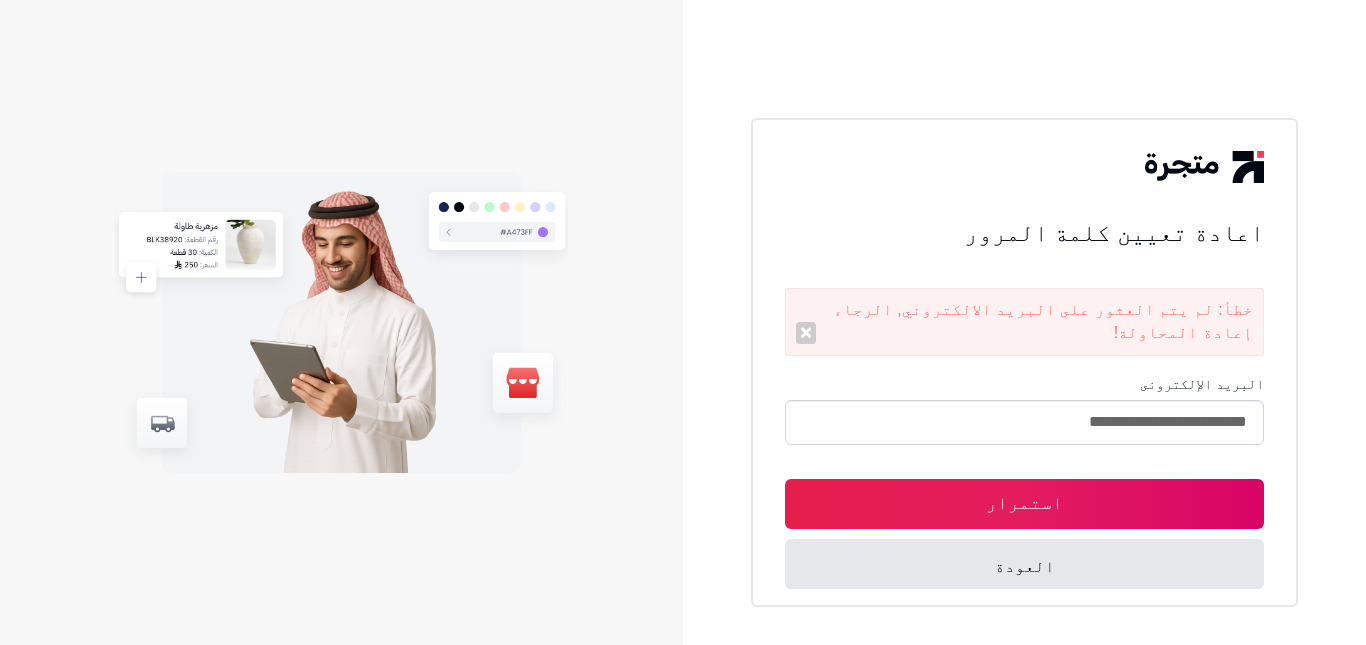 scroll, scrollTop: 0, scrollLeft: 0, axis: both 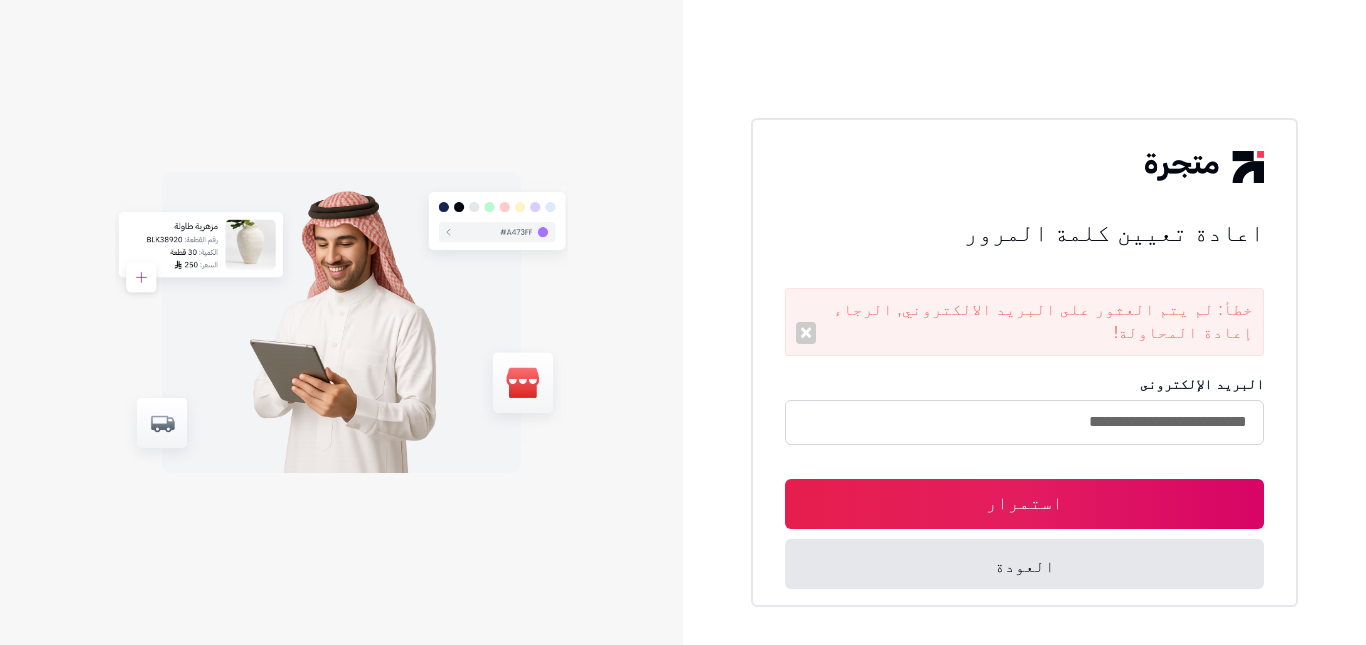 click on "**********" at bounding box center (1024, 422) 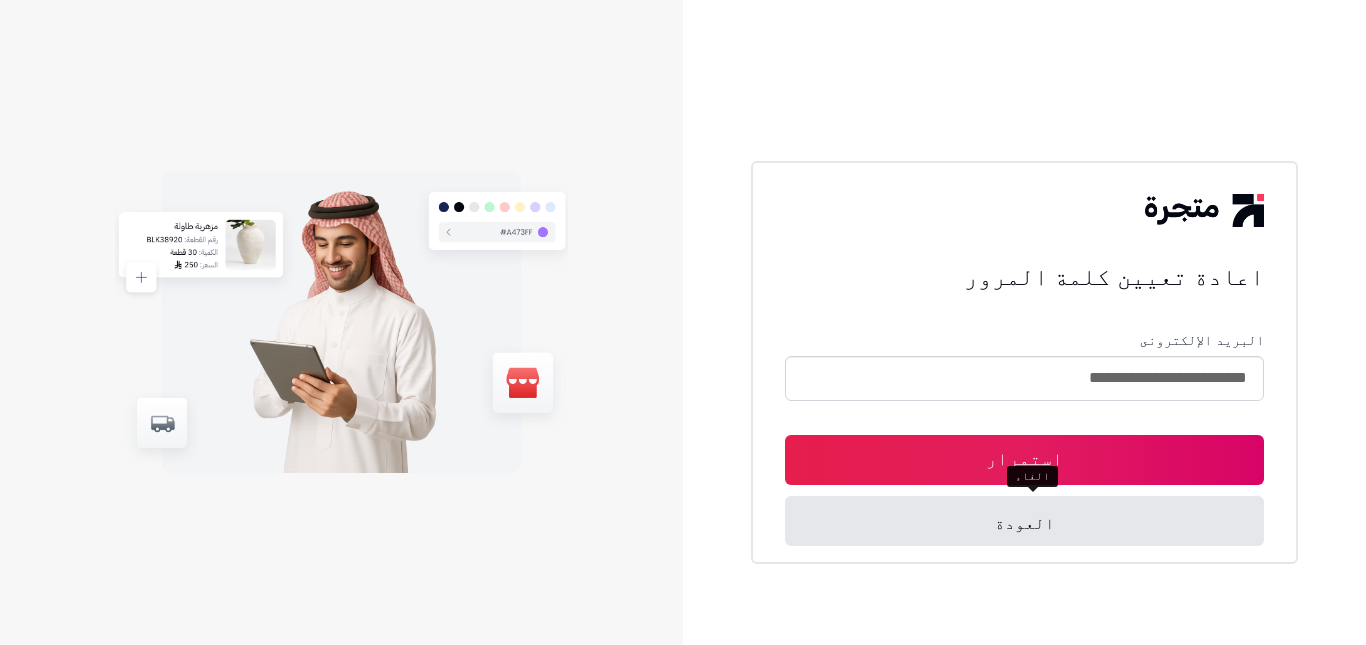 scroll, scrollTop: 0, scrollLeft: 0, axis: both 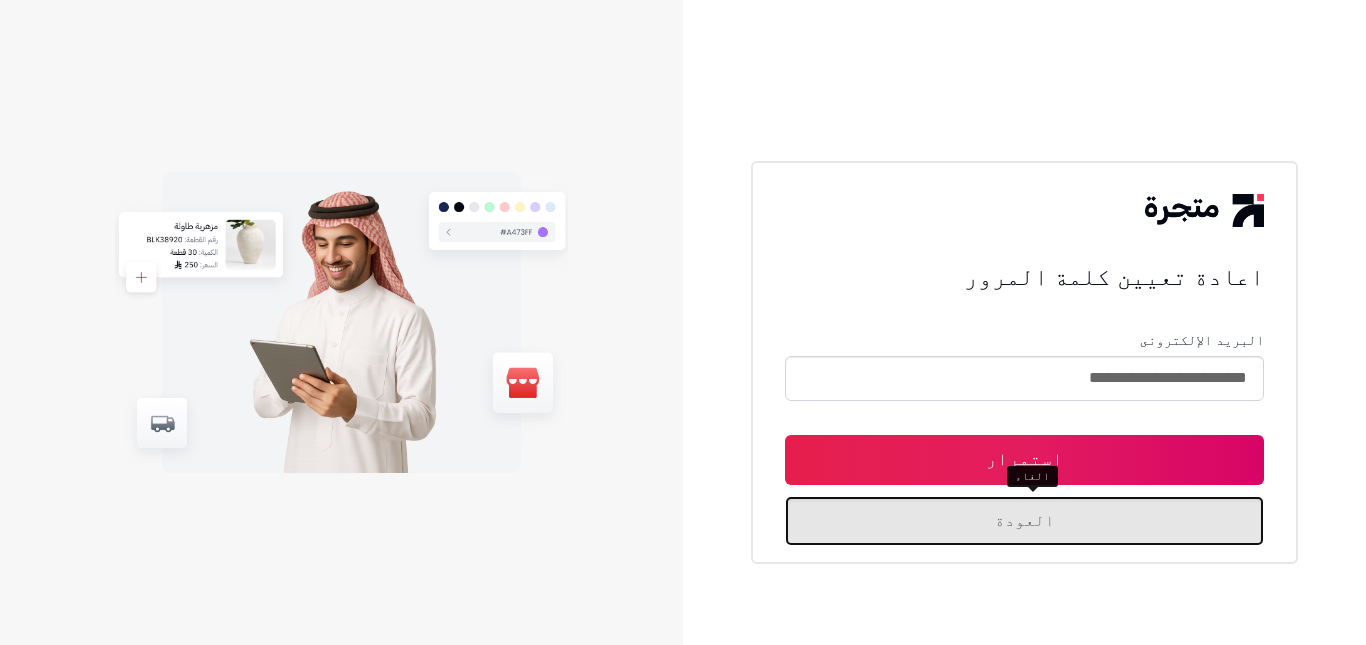 click on "العودة" at bounding box center (1024, 521) 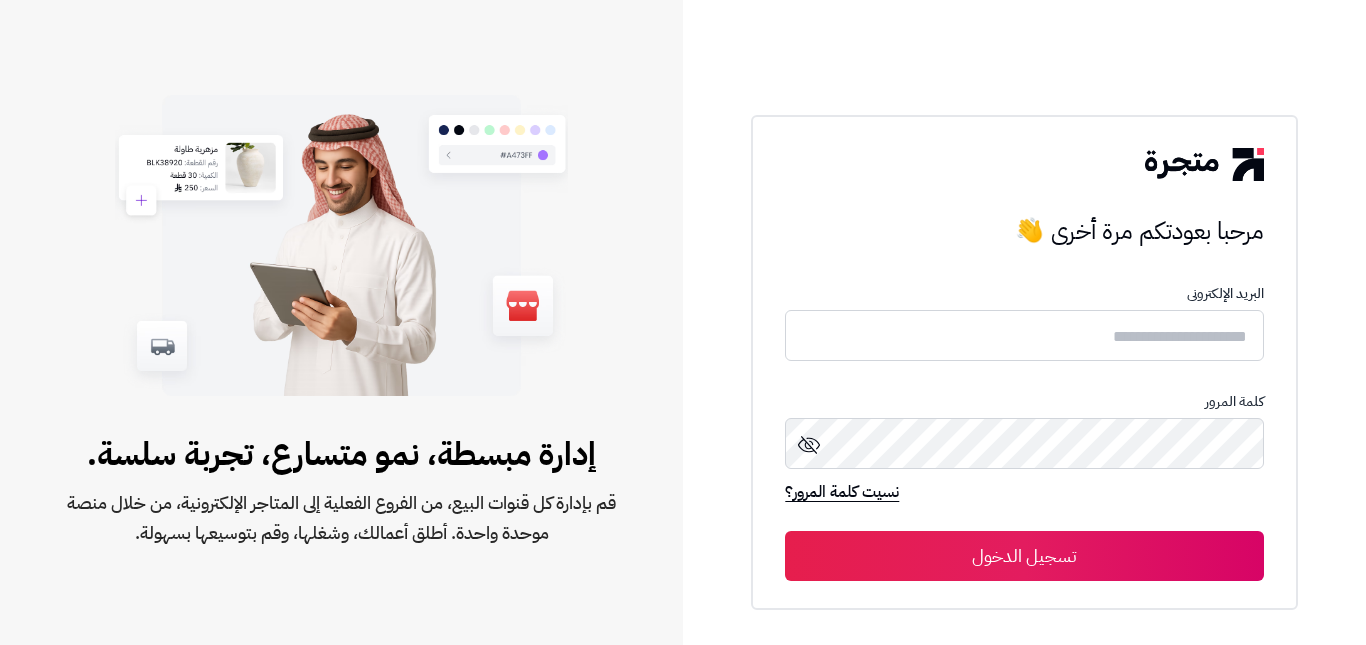 scroll, scrollTop: 0, scrollLeft: 0, axis: both 